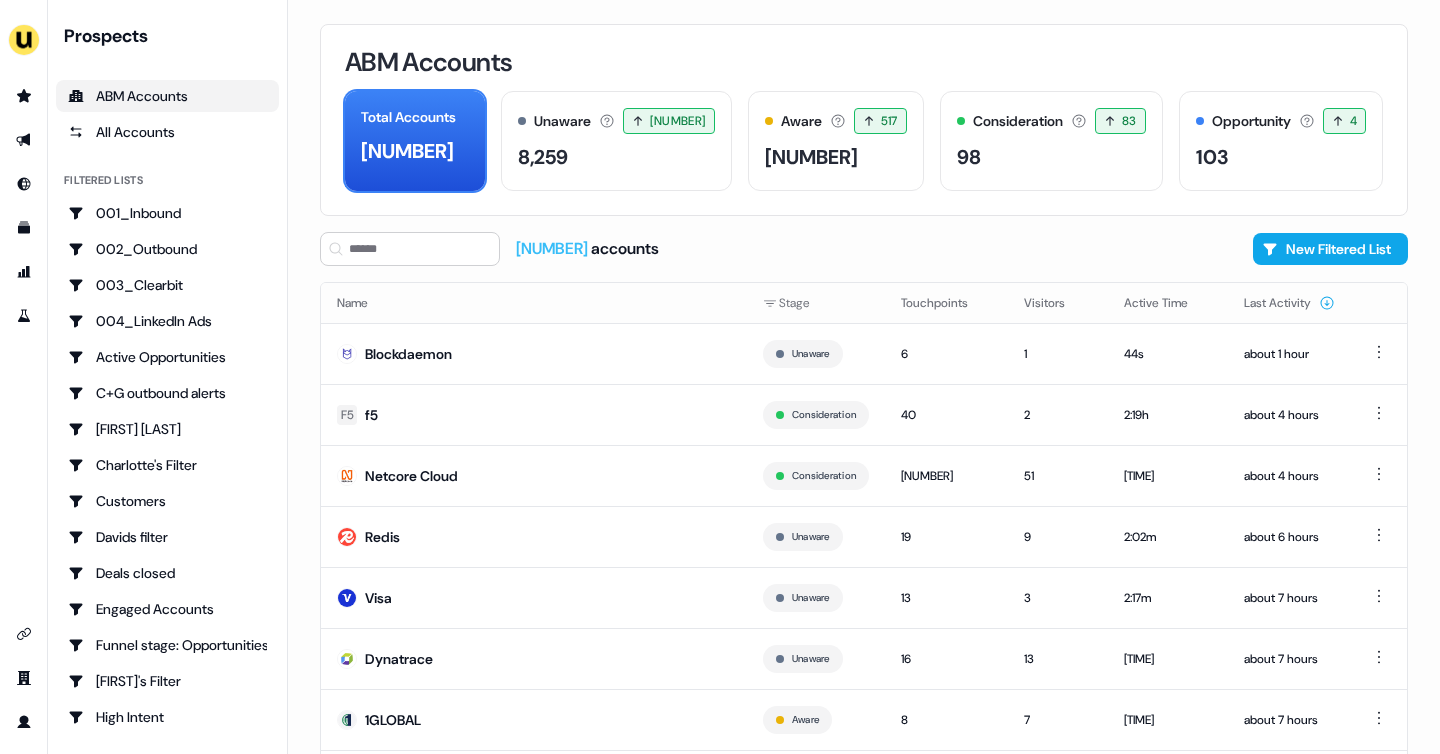 scroll, scrollTop: 0, scrollLeft: 0, axis: both 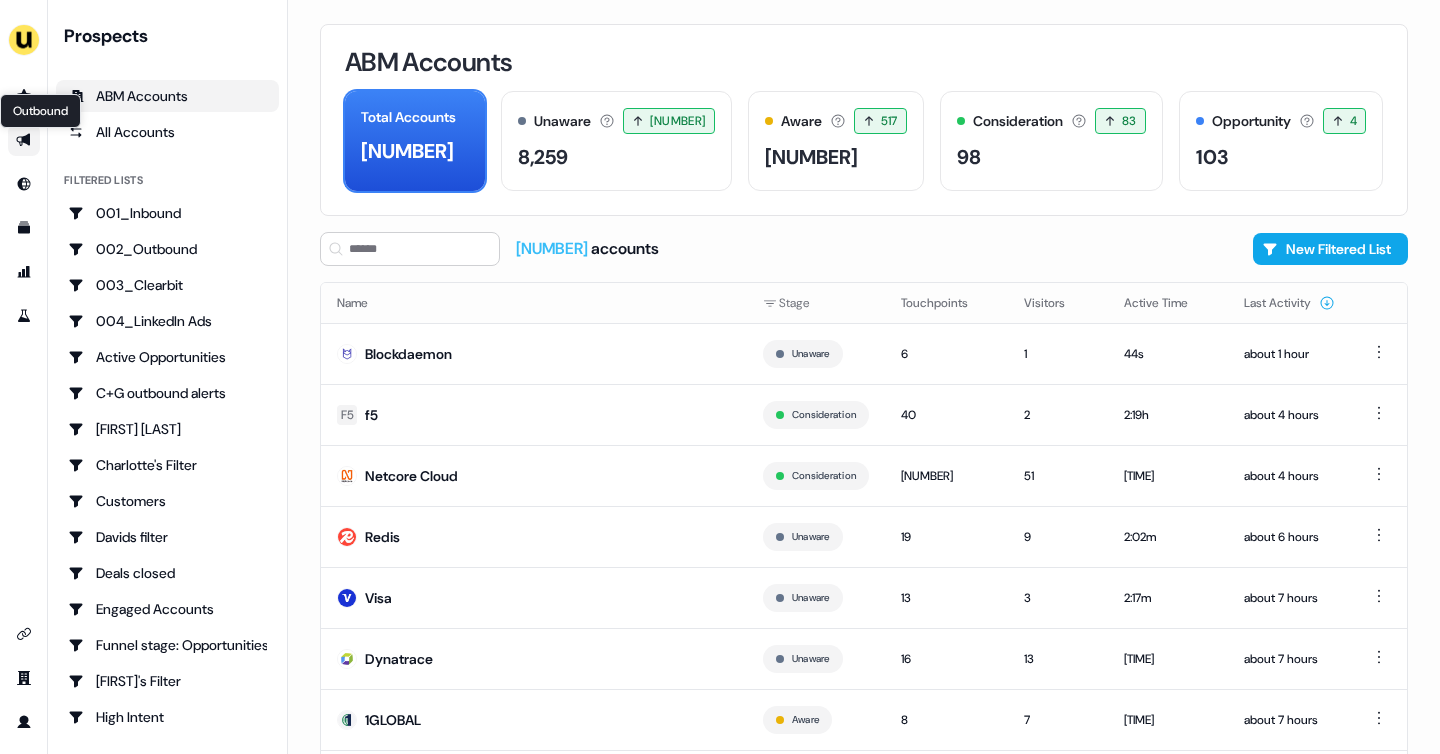 click 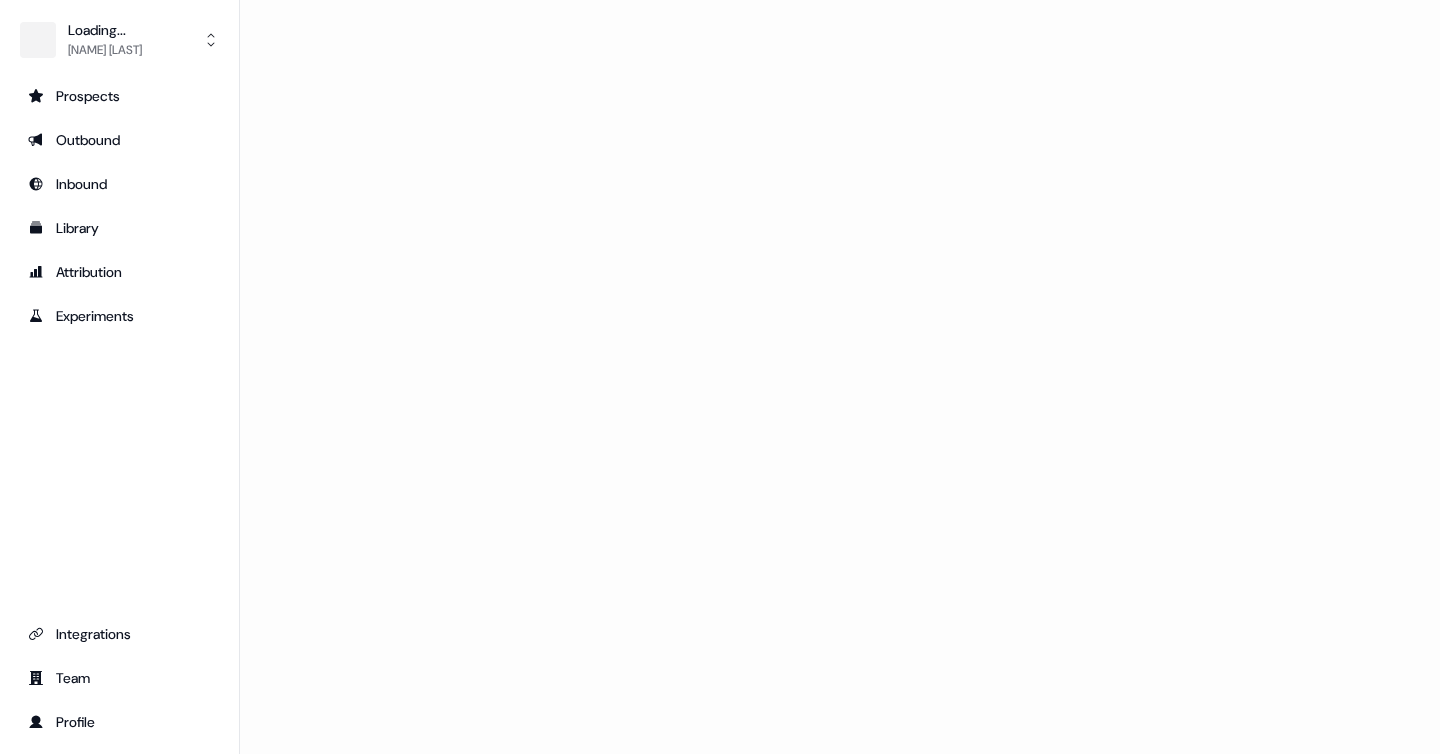 scroll, scrollTop: 0, scrollLeft: 0, axis: both 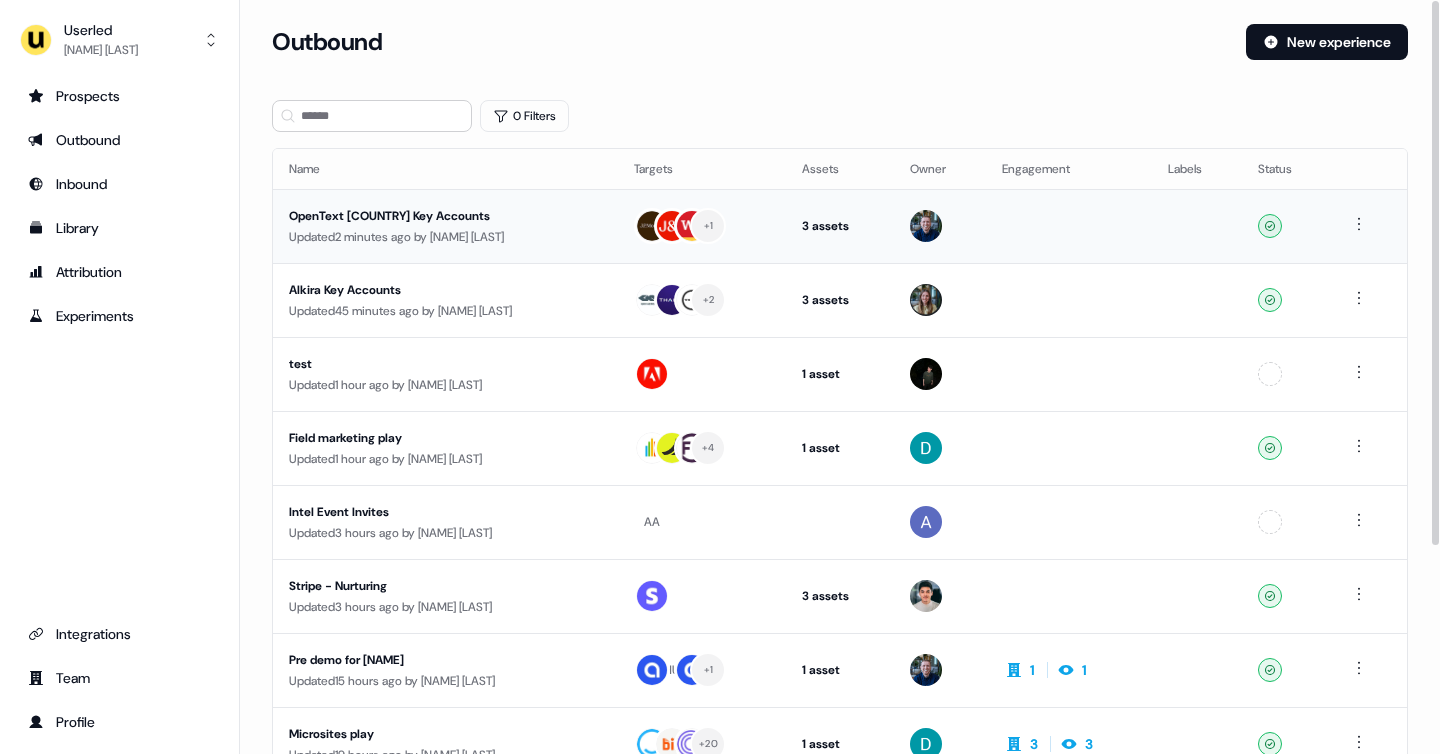 click on "Updated  2 minutes ago   by   James Johnson" at bounding box center (445, 237) 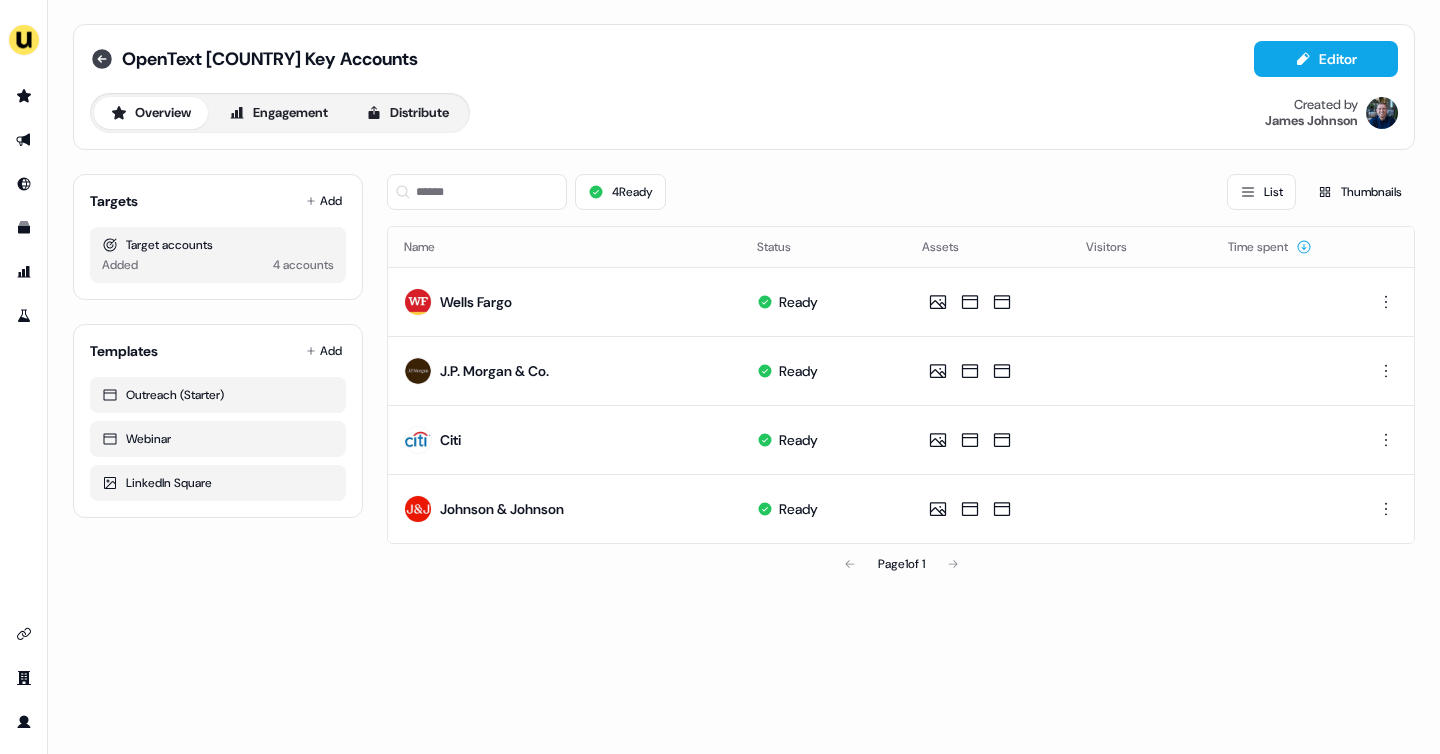 click 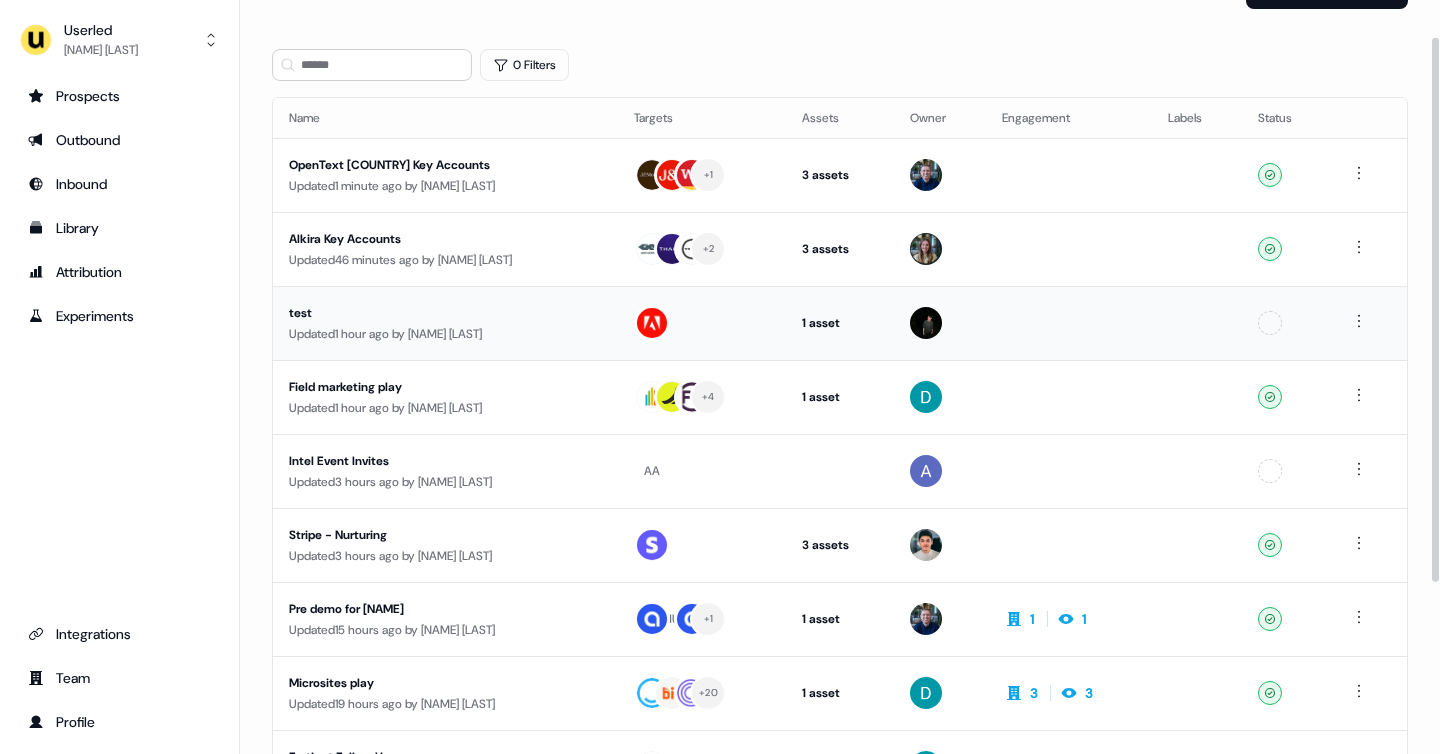 scroll, scrollTop: 70, scrollLeft: 0, axis: vertical 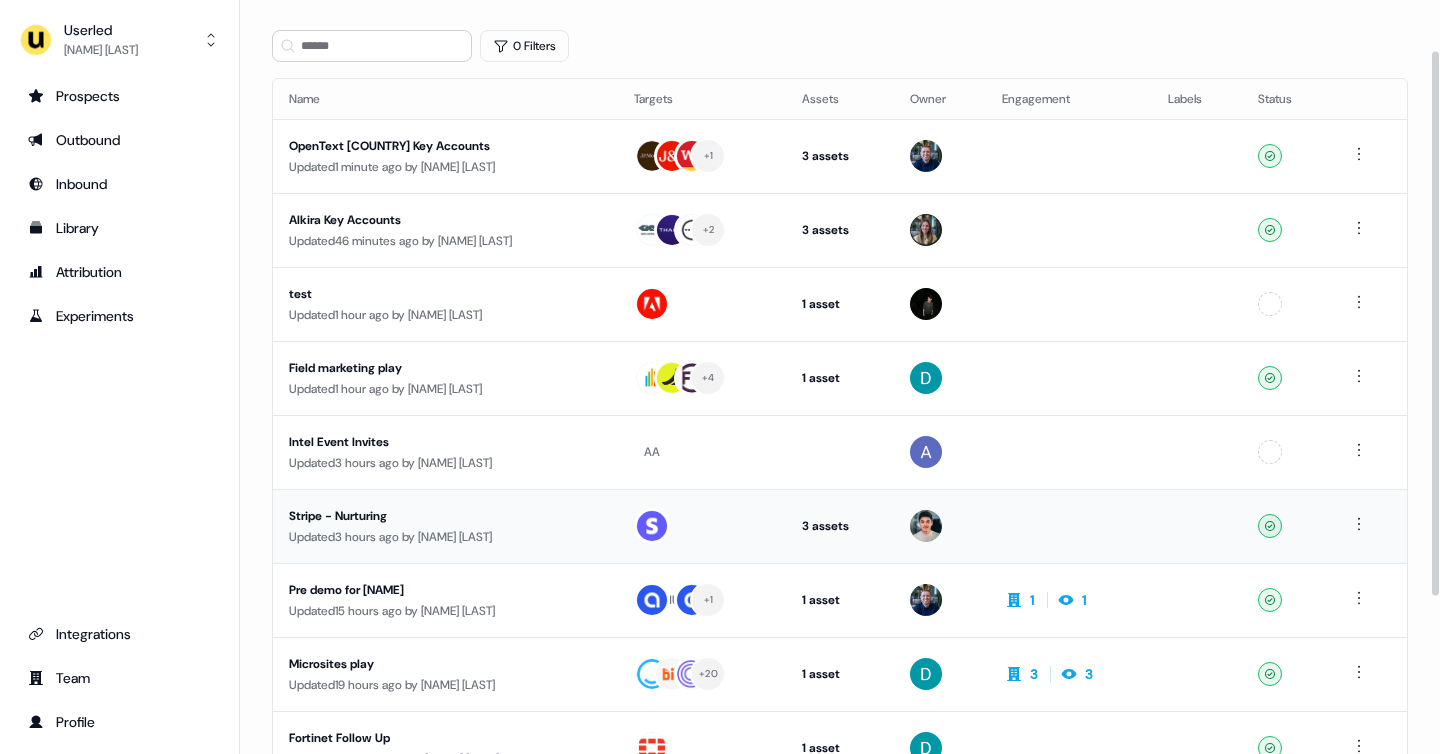 click on "Updated  3 hours ago   by   Vincent Plassard" at bounding box center (445, 537) 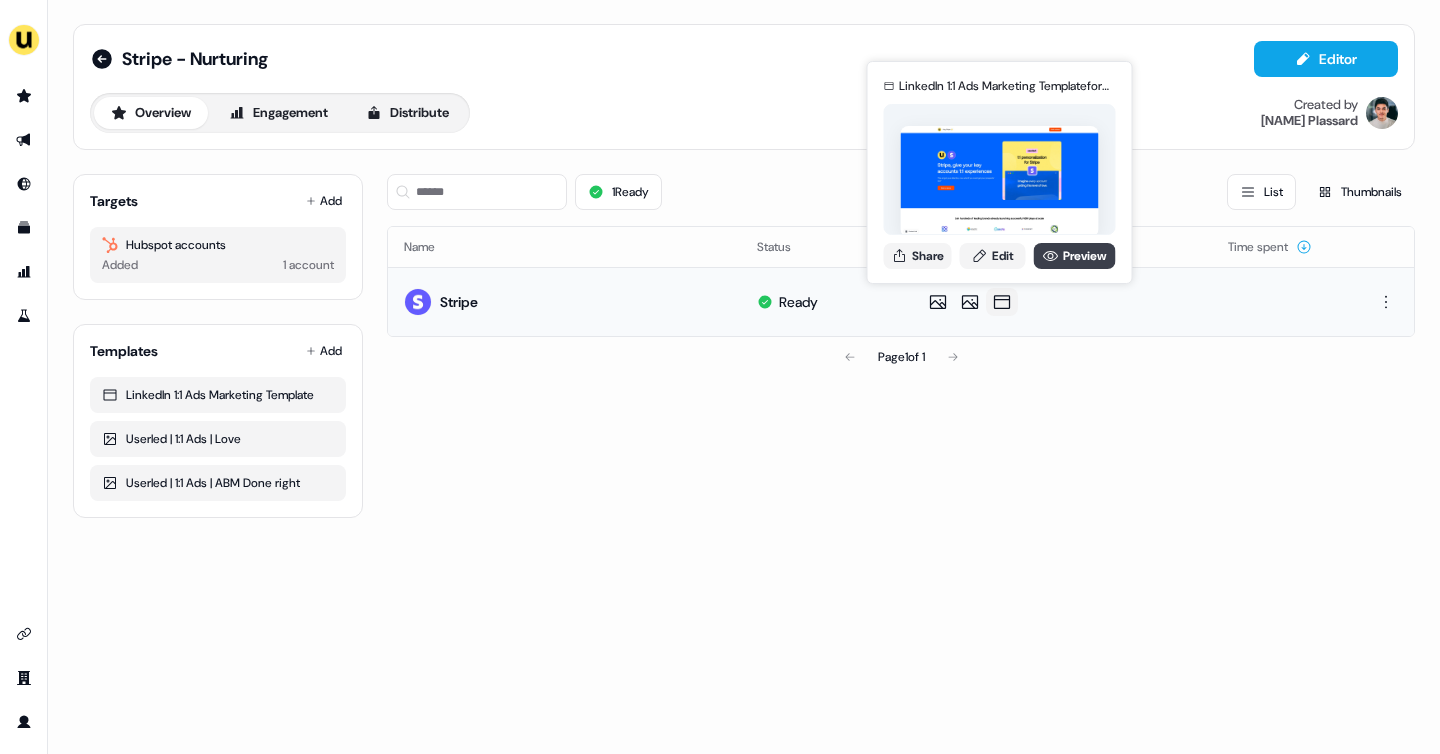 click on "Preview" at bounding box center [1075, 256] 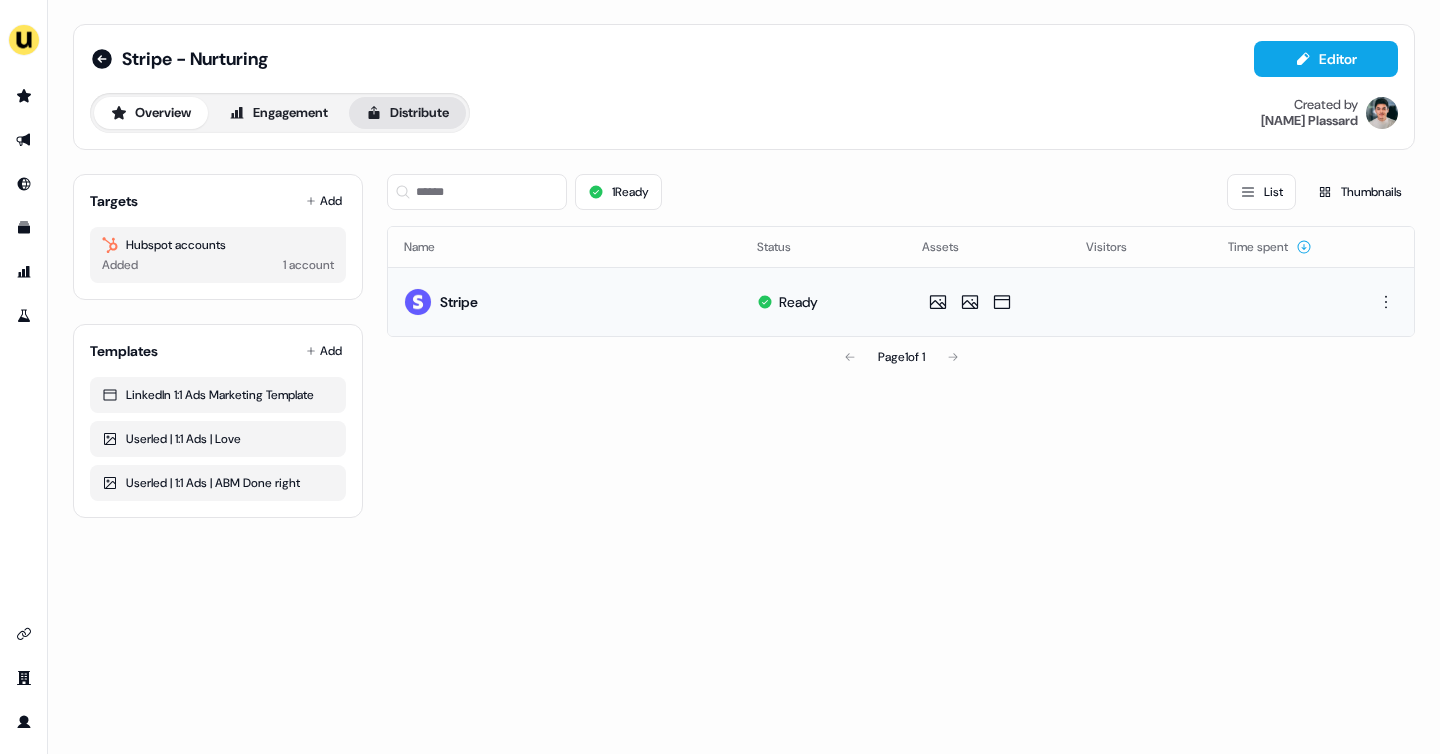 click on "Distribute" at bounding box center [407, 113] 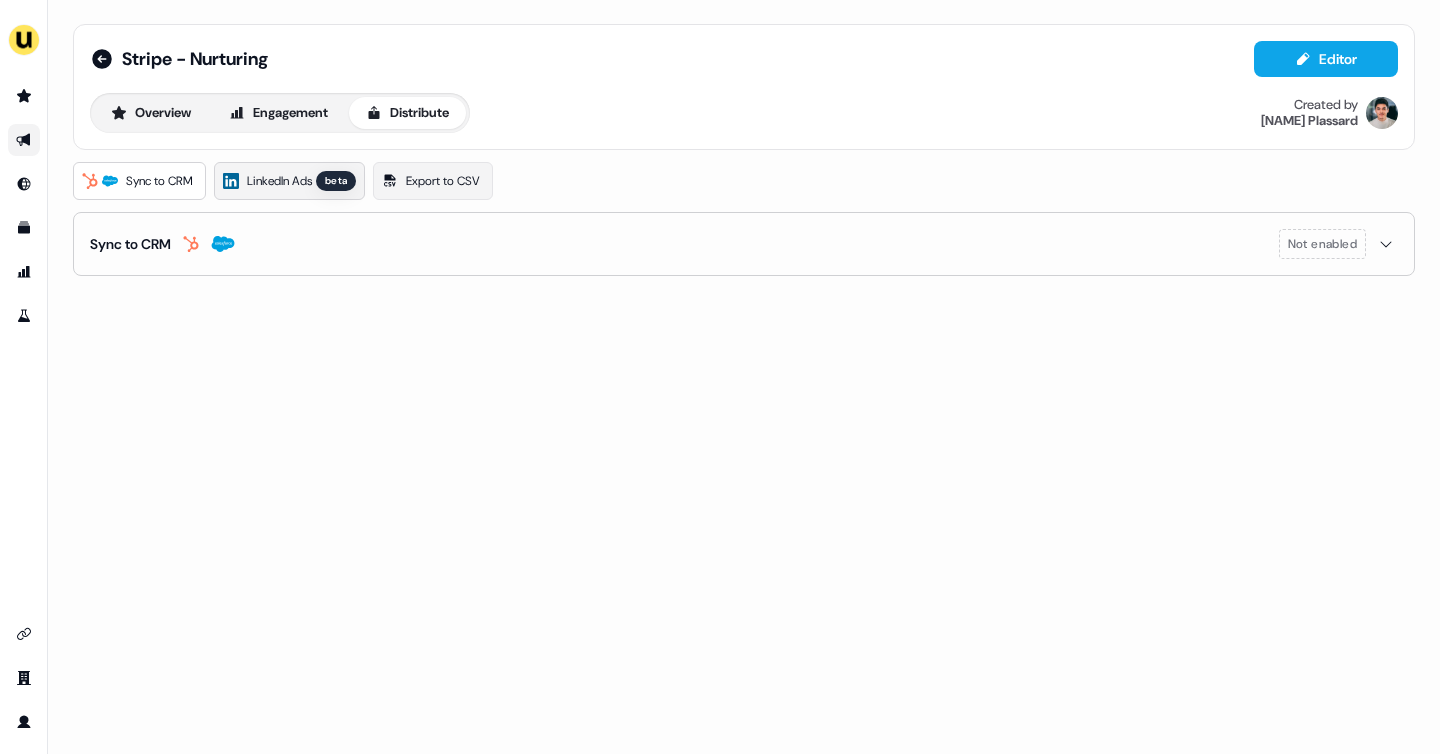 click on "LinkedIn Ads" at bounding box center (279, 181) 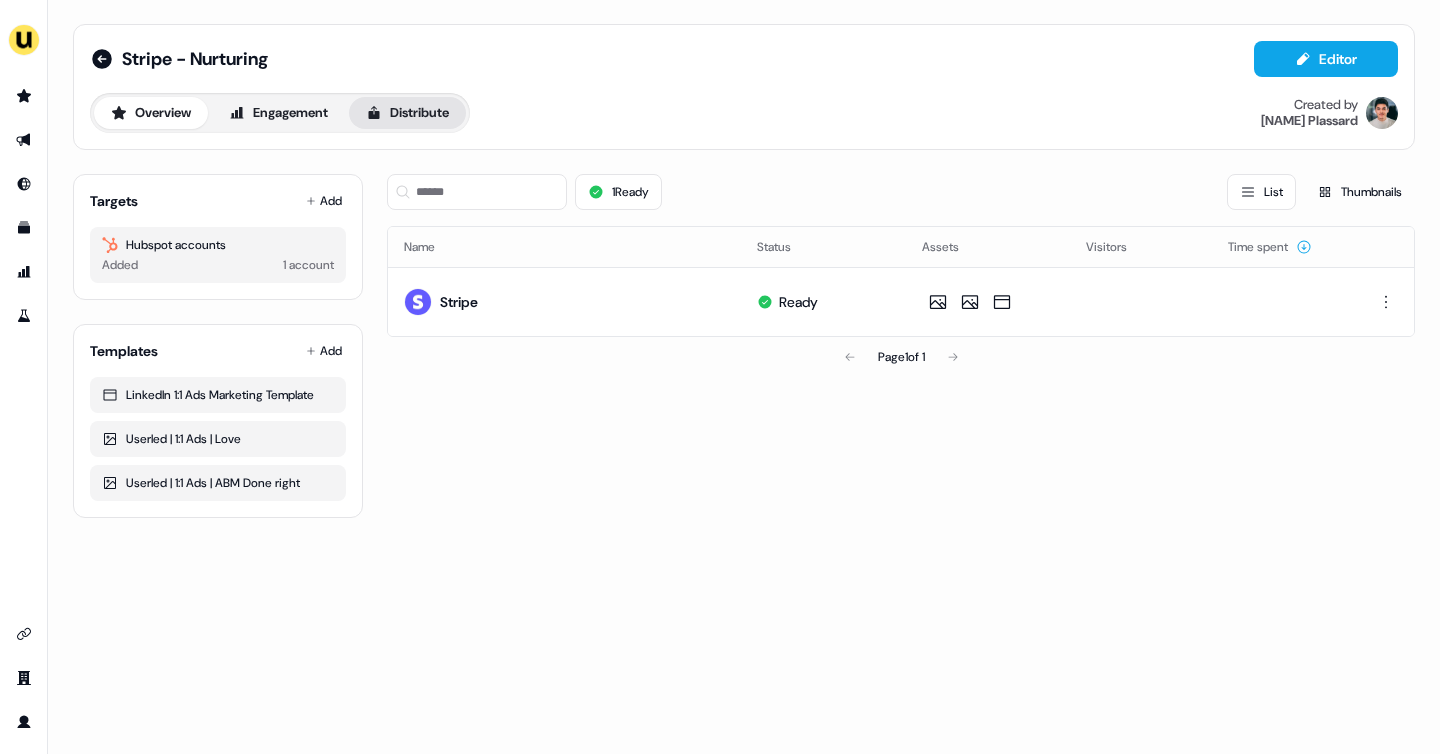 click on "Distribute" at bounding box center (407, 113) 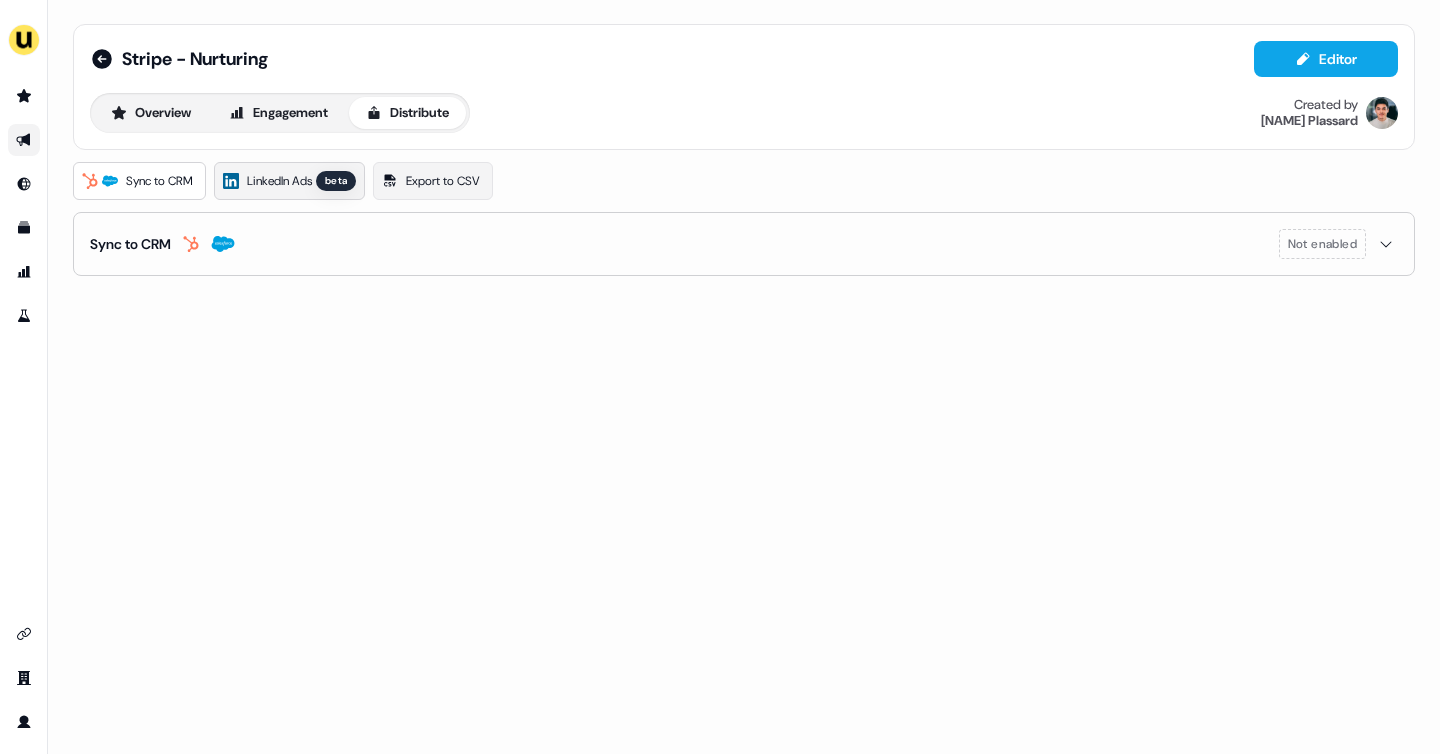 click on "LinkedIn Ads" at bounding box center [279, 181] 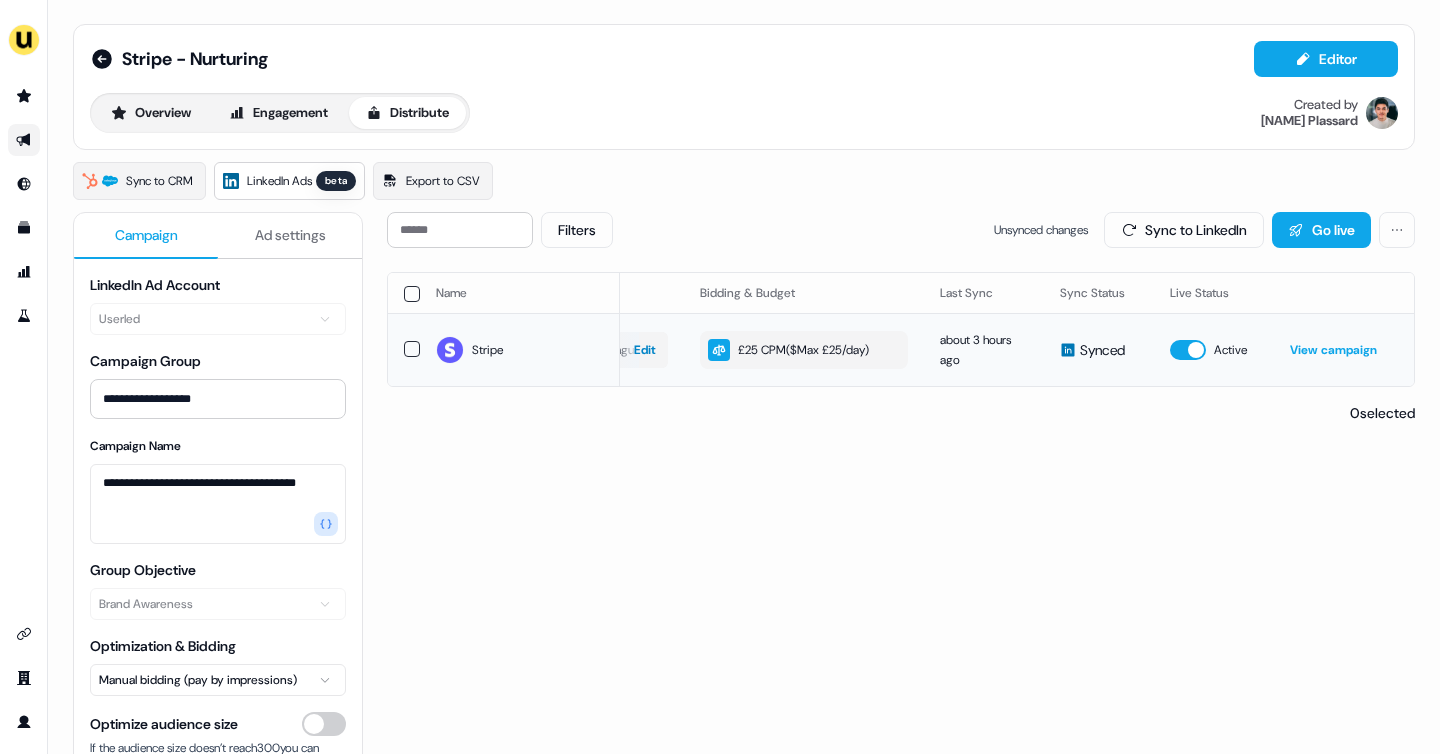 scroll, scrollTop: 0, scrollLeft: 571, axis: horizontal 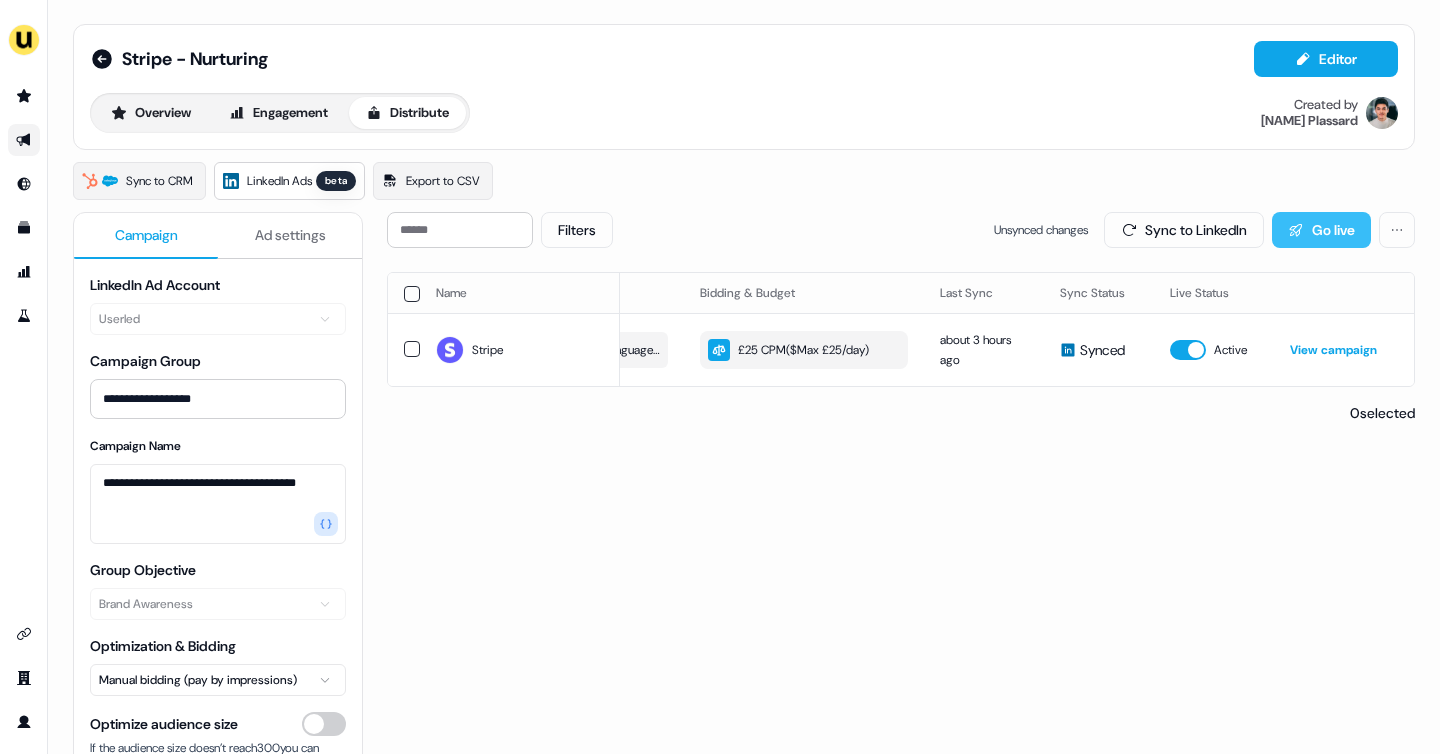 click on "Go live" at bounding box center (1321, 230) 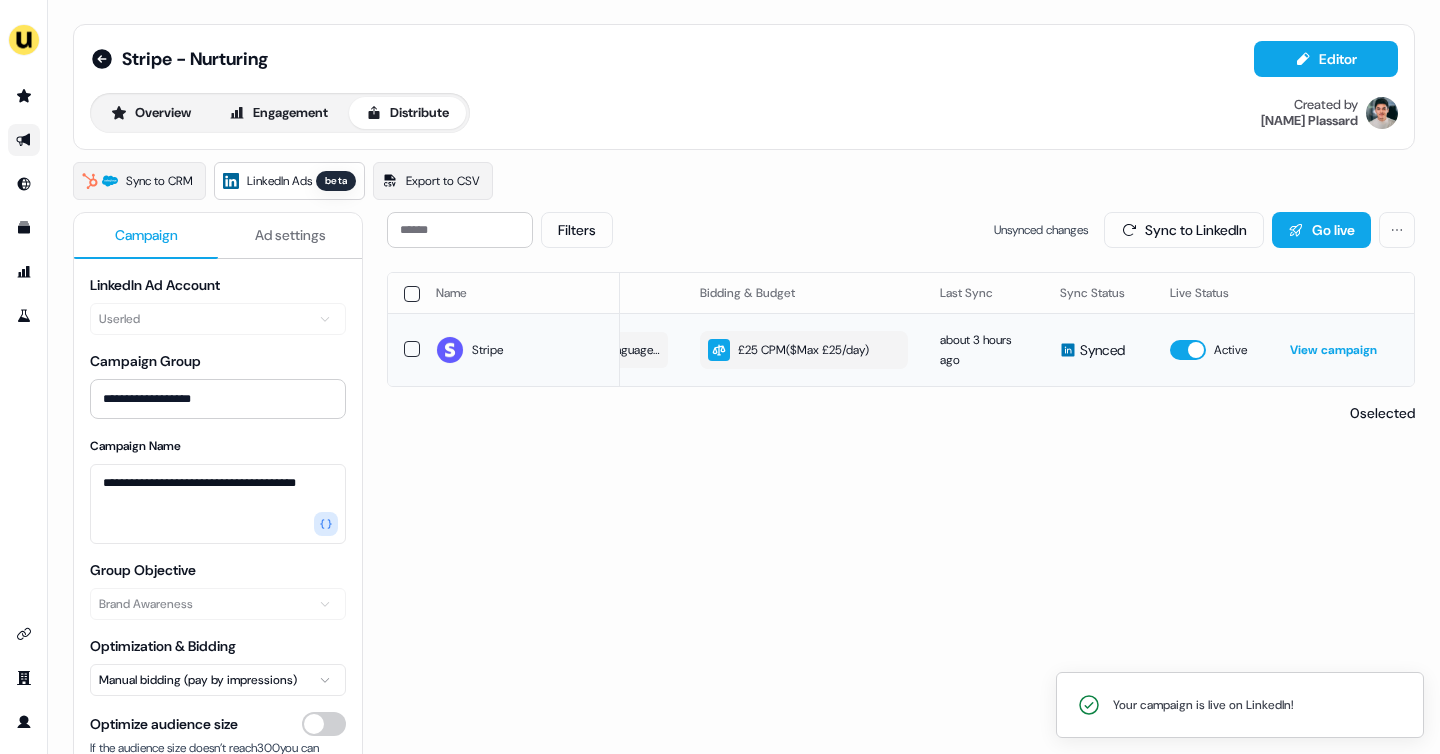 click on "View campaign" at bounding box center (1333, 350) 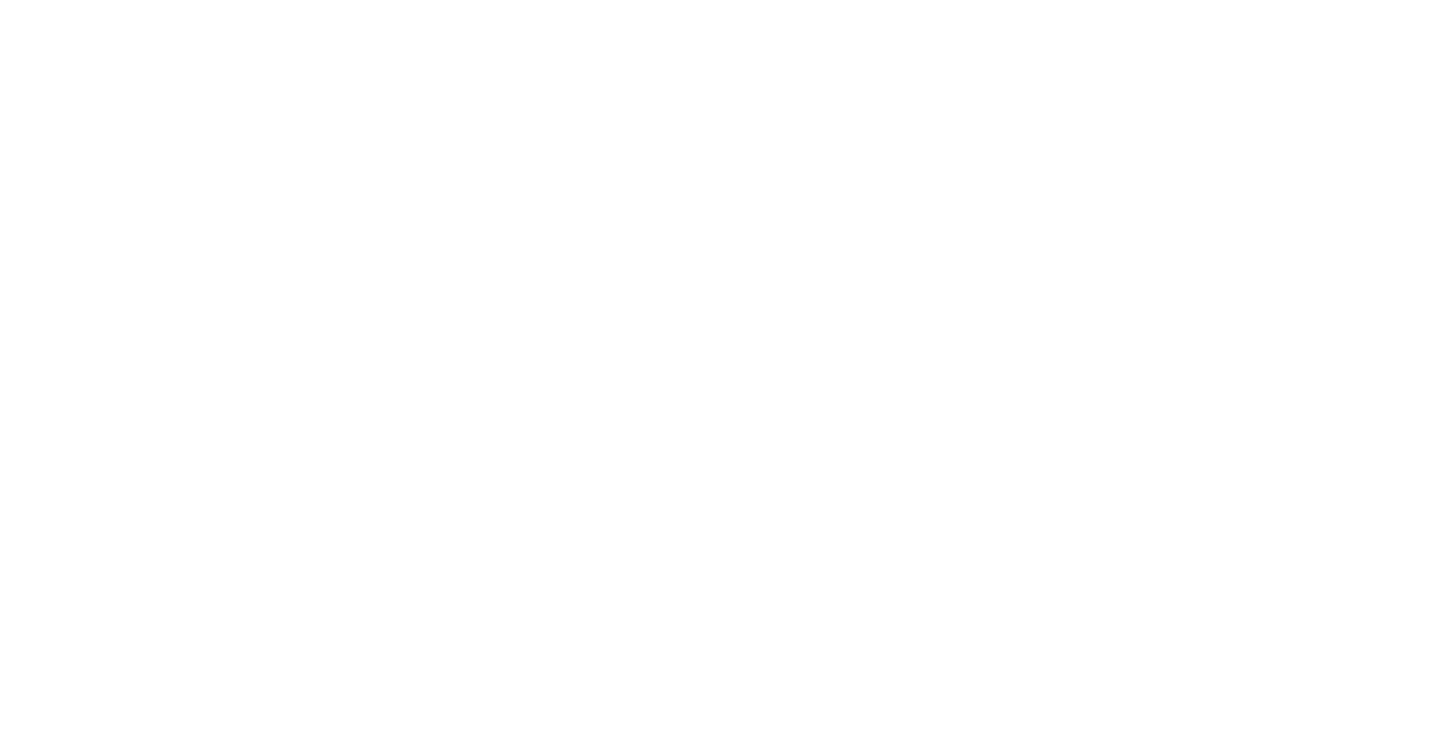 scroll, scrollTop: 0, scrollLeft: 0, axis: both 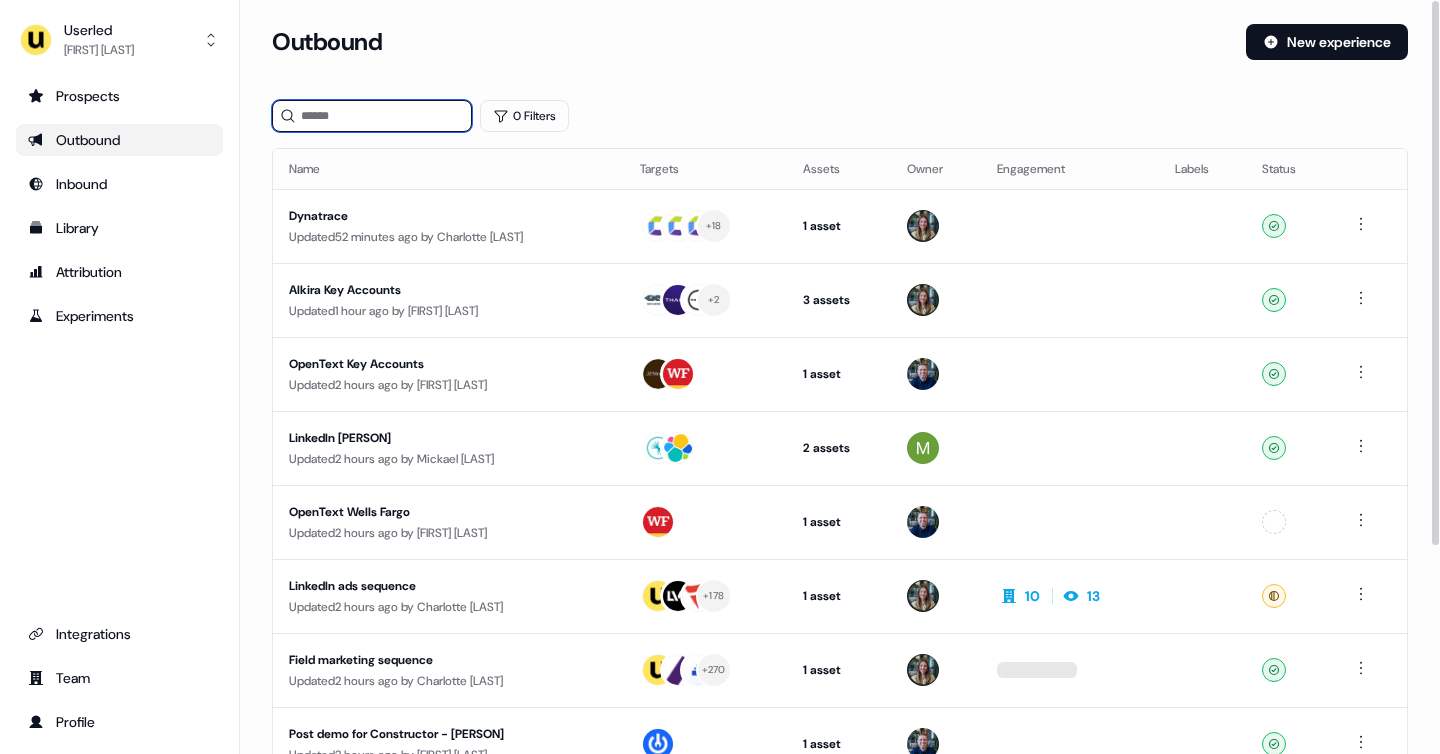 click at bounding box center (372, 116) 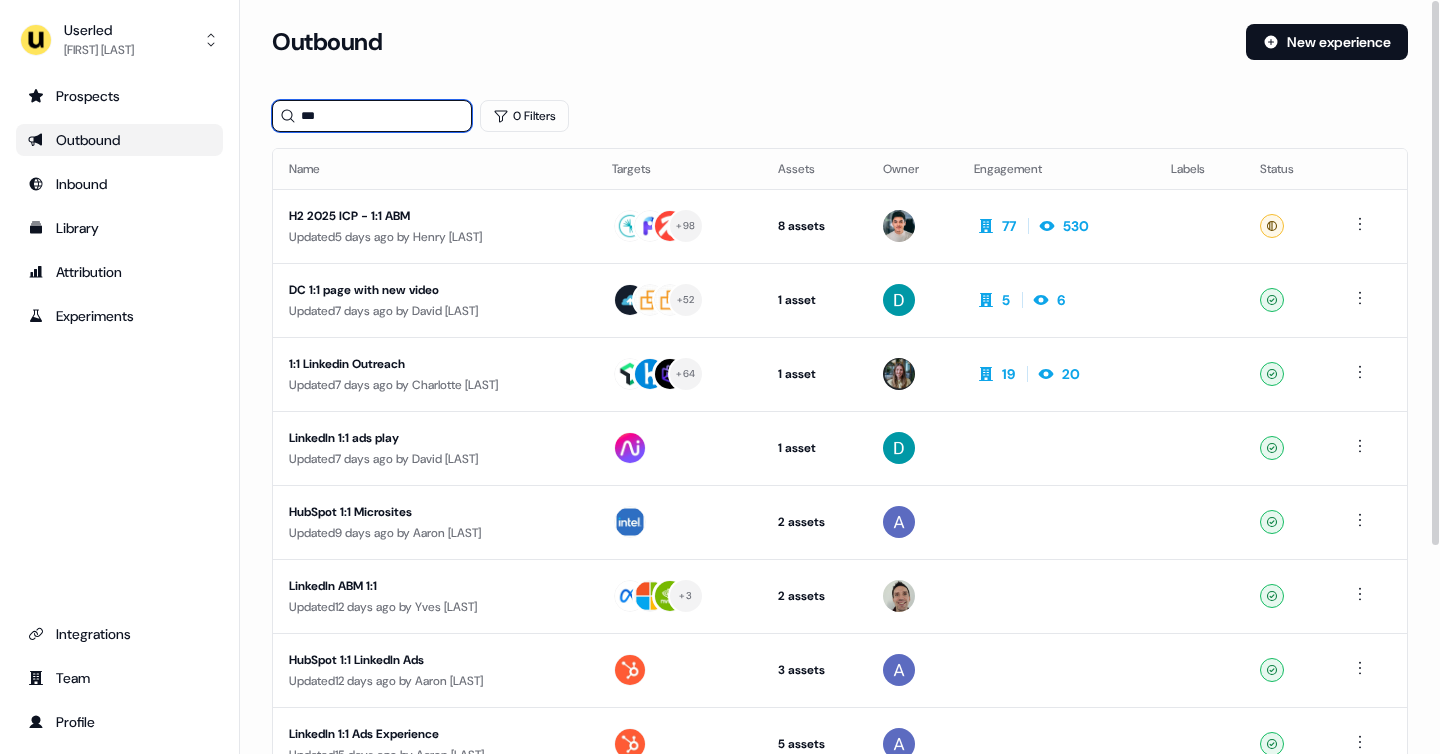 type on "***" 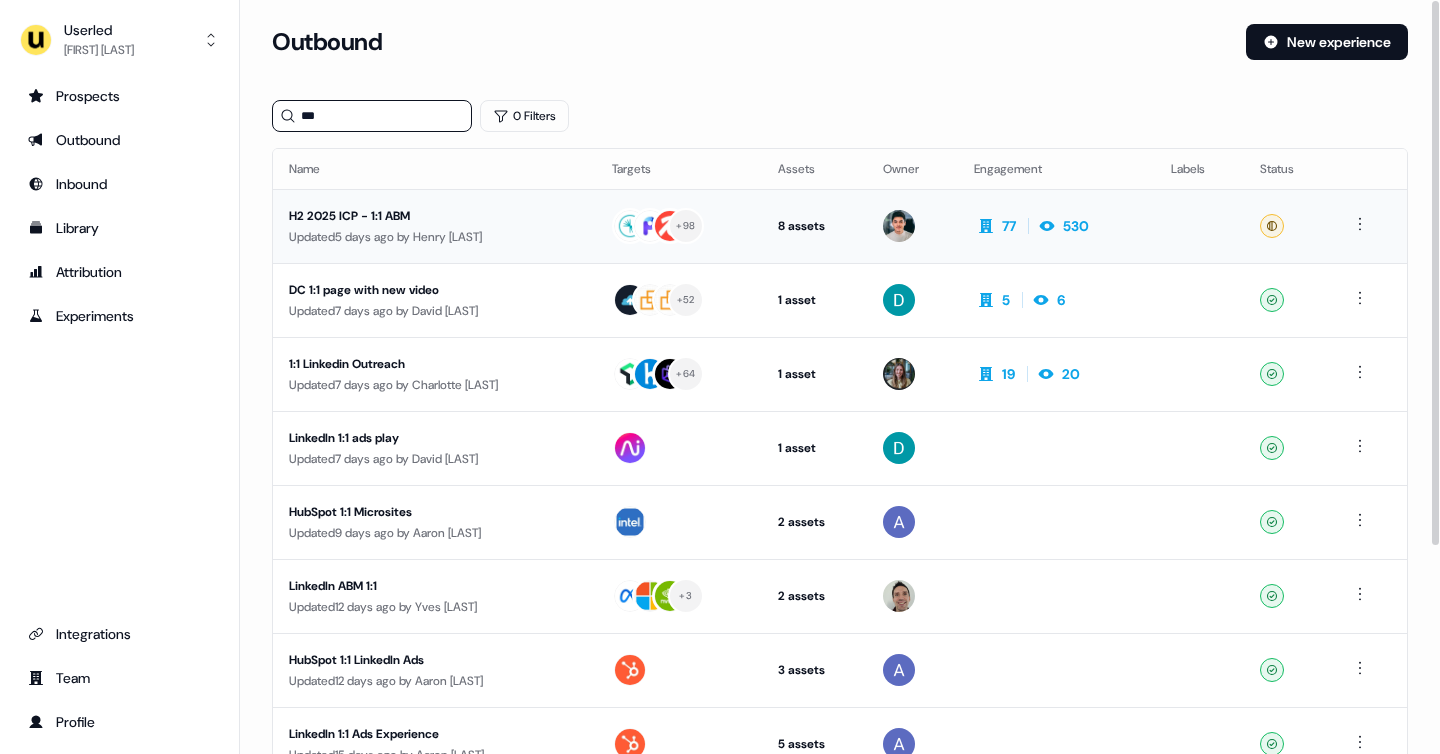 click on "Updated 5 days ago by Henry [LAST]" at bounding box center [434, 237] 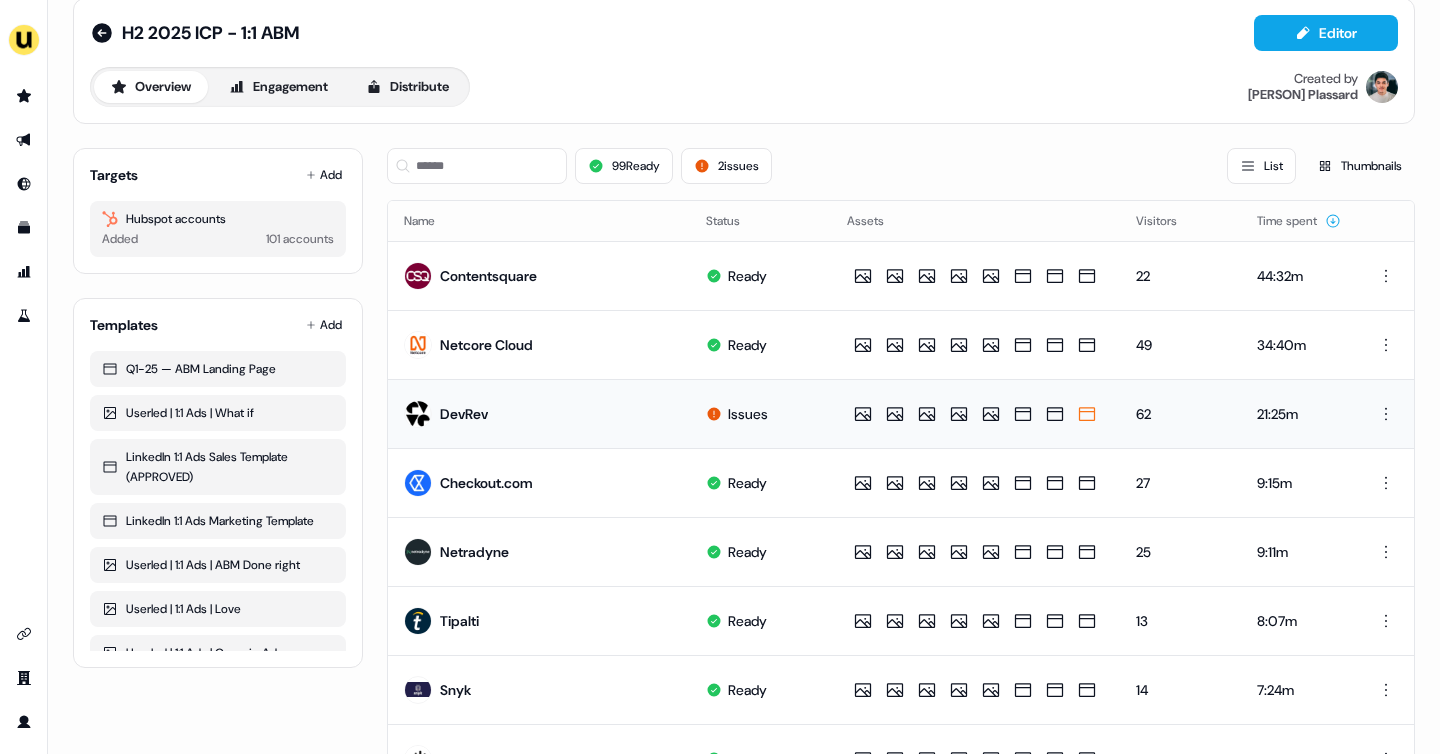 scroll, scrollTop: 27, scrollLeft: 0, axis: vertical 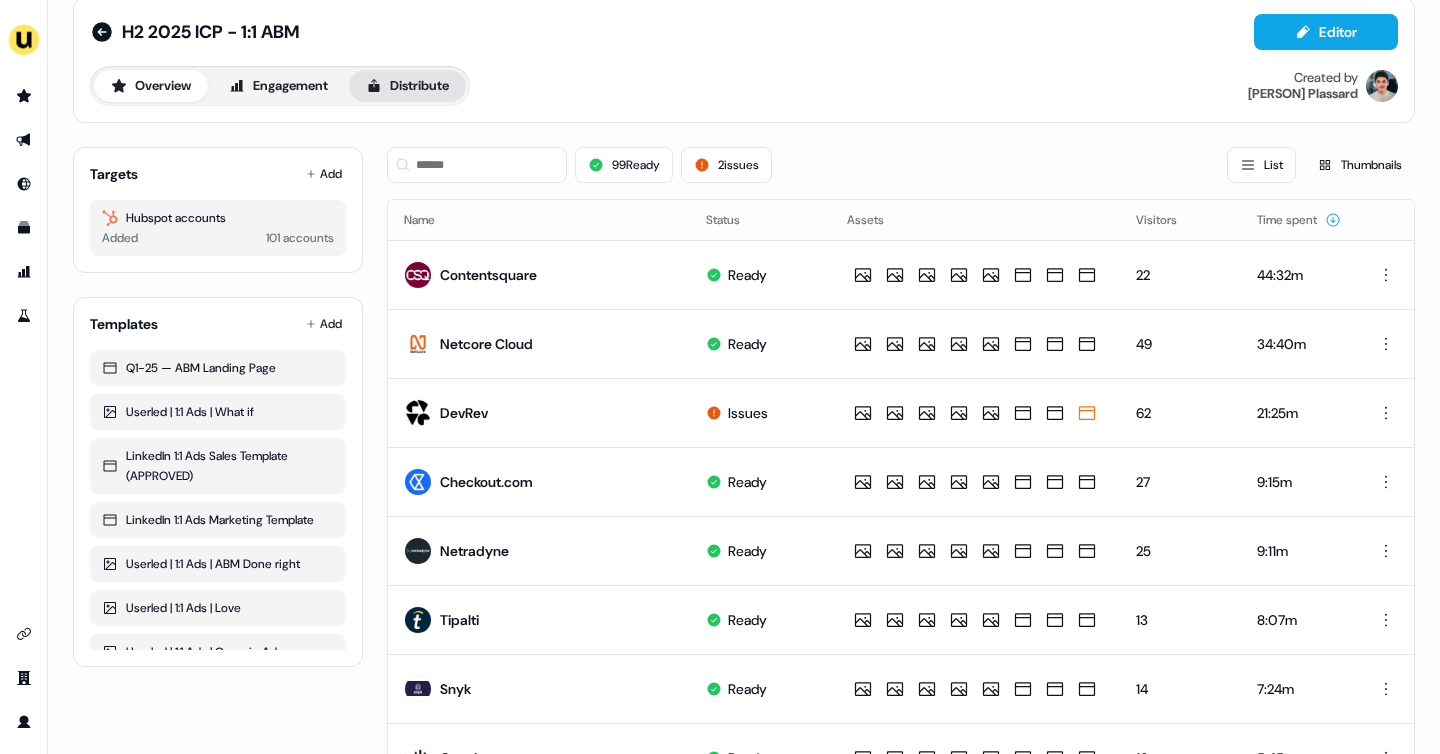 click on "Distribute" at bounding box center [407, 86] 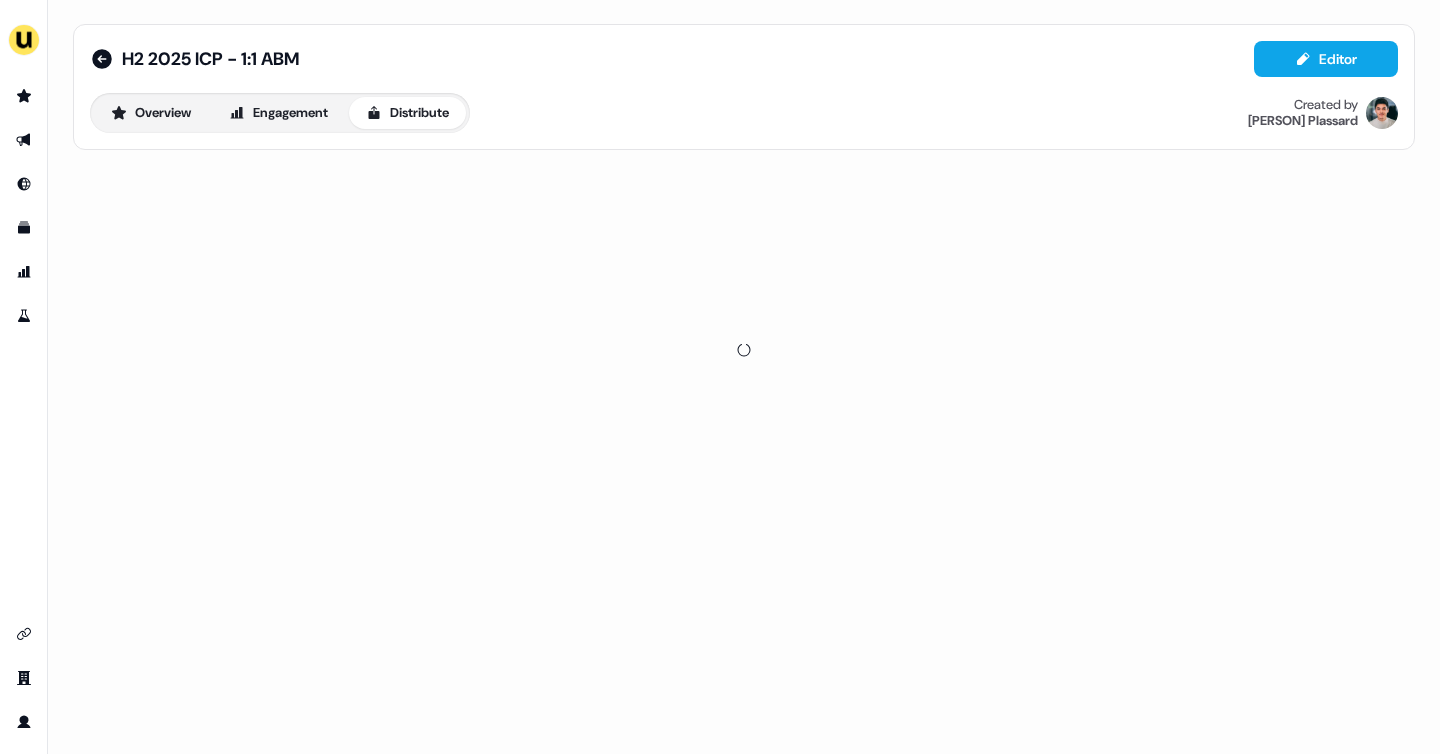 scroll, scrollTop: 0, scrollLeft: 0, axis: both 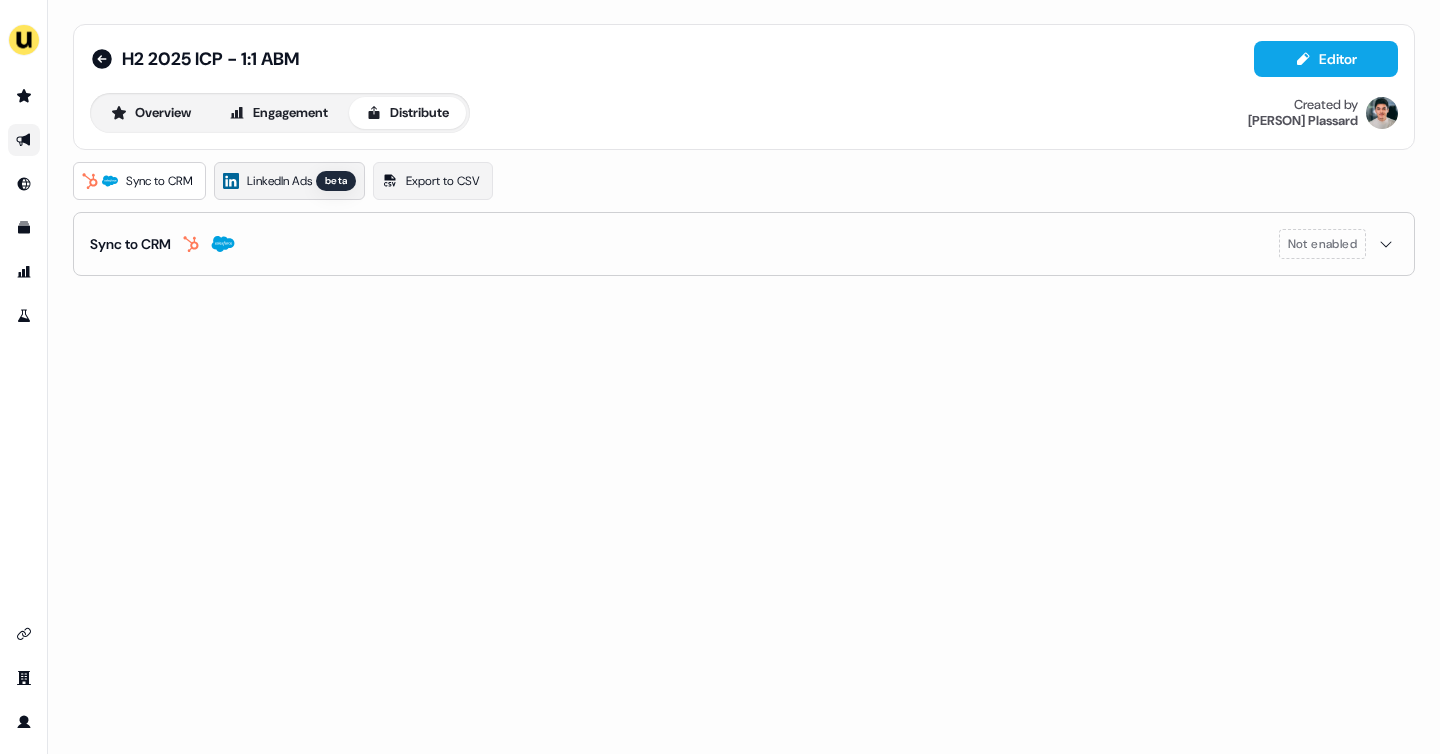 click on "LinkedIn Ads" at bounding box center [279, 181] 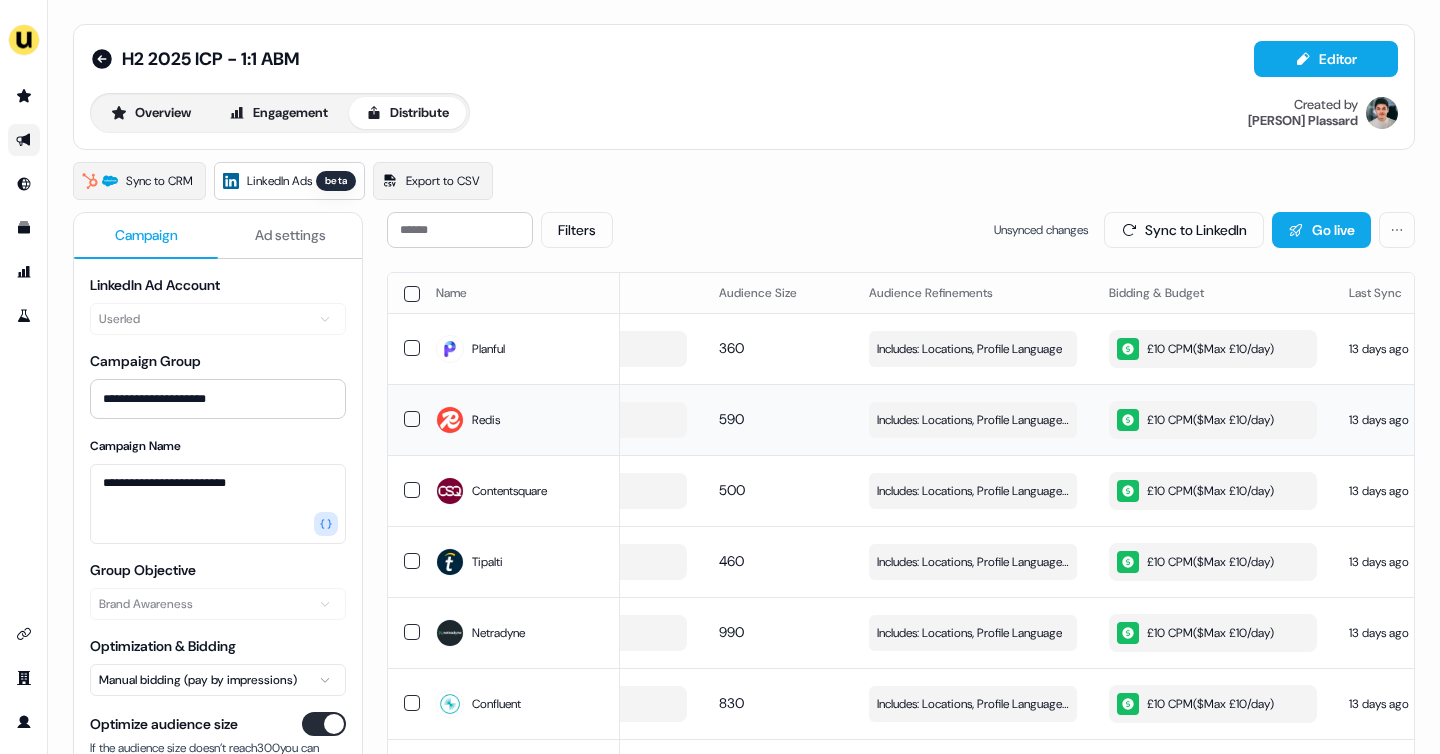 scroll, scrollTop: 0, scrollLeft: 162, axis: horizontal 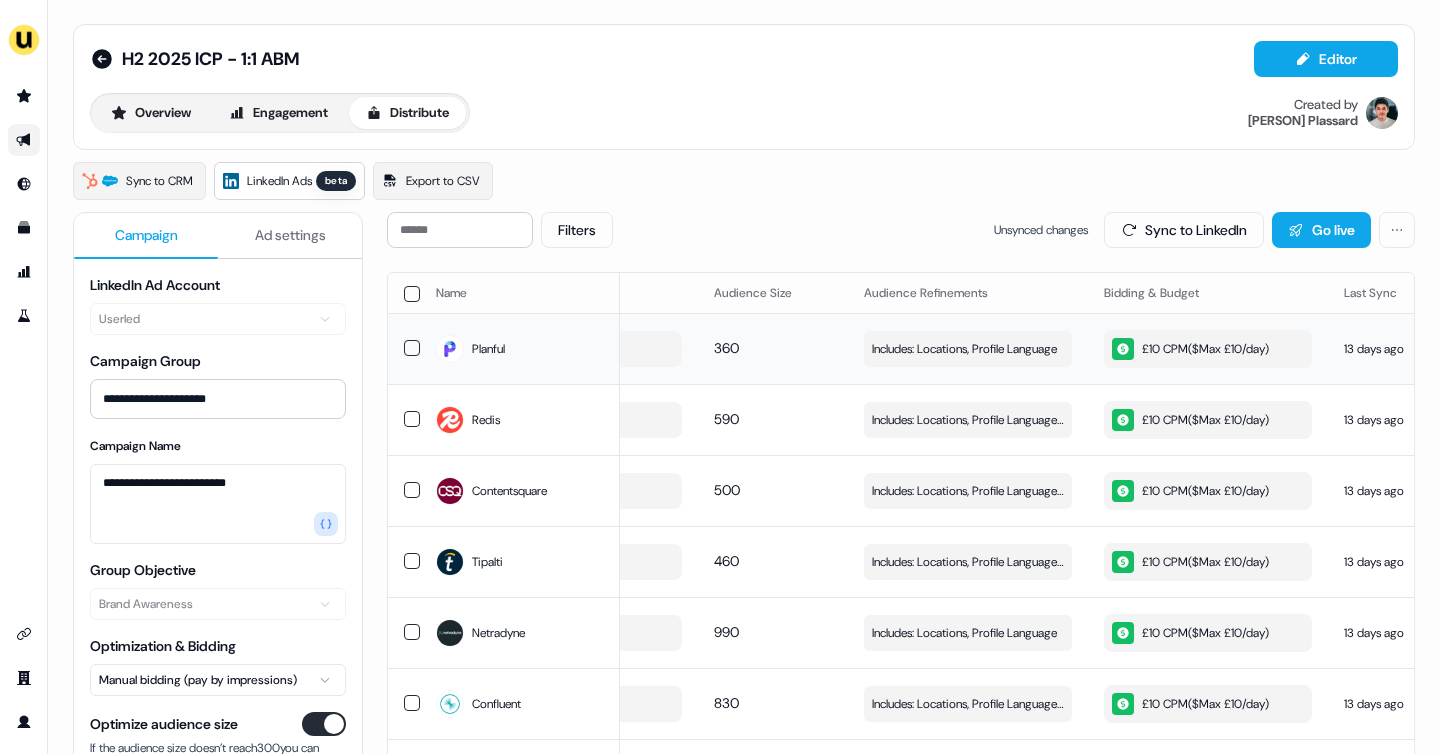click on "£10 CPM  ($ Max £10/day )" at bounding box center [1190, 349] 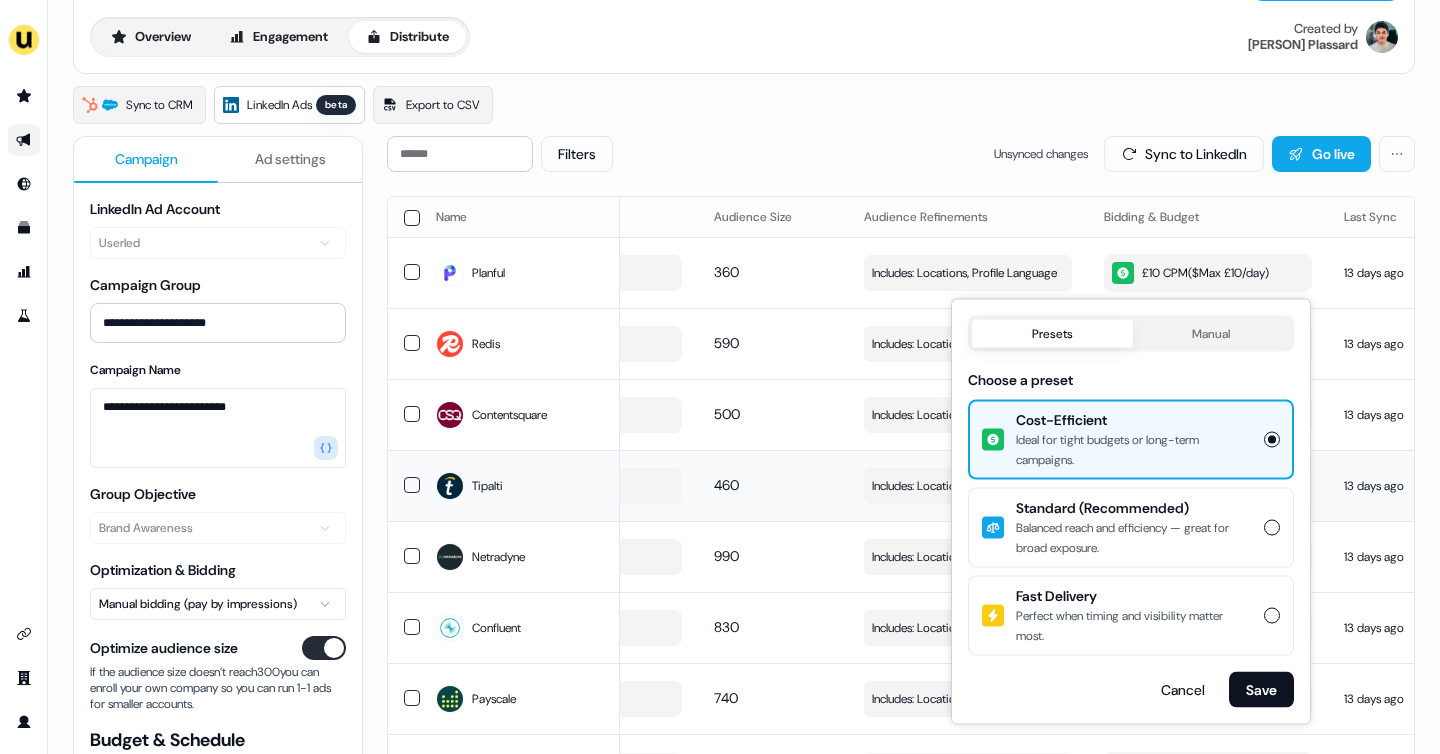 scroll, scrollTop: 73, scrollLeft: 0, axis: vertical 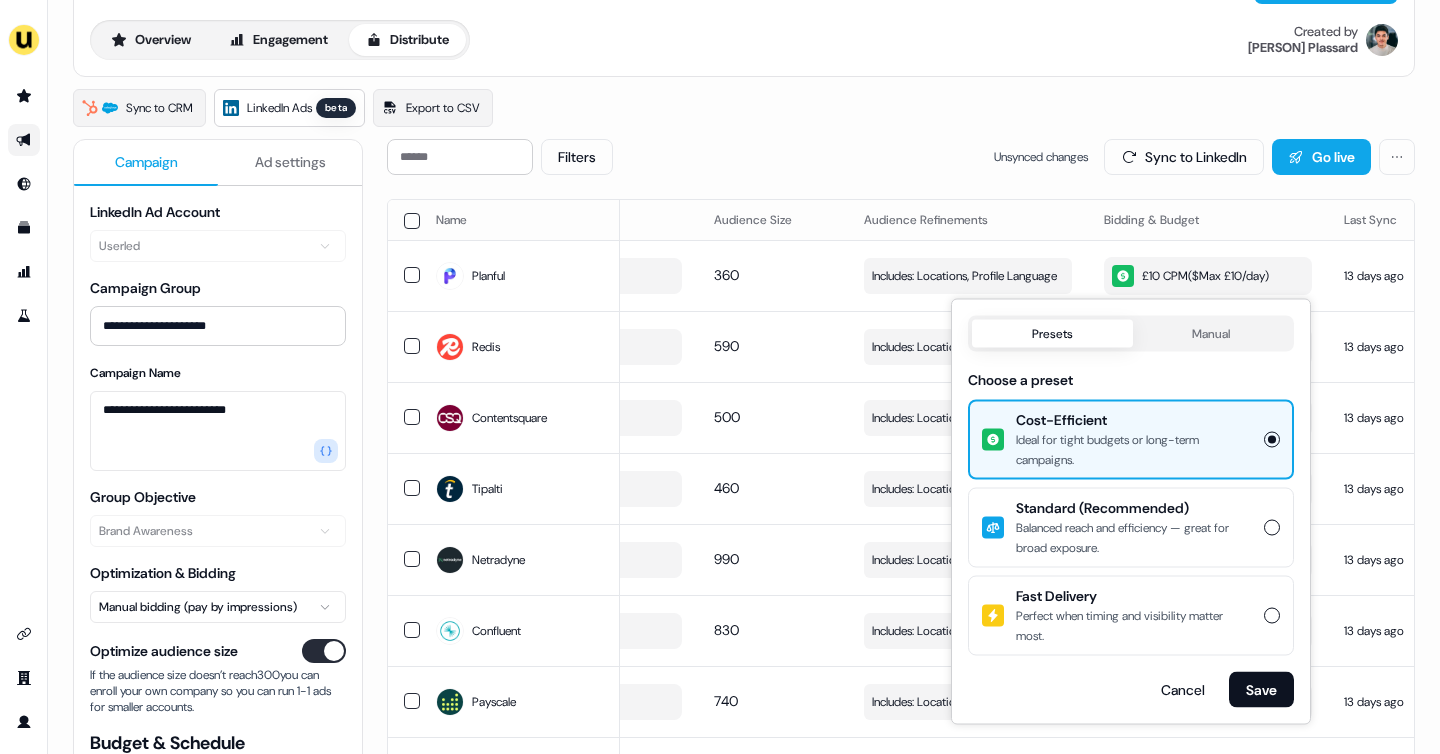 click on "Manual" at bounding box center (1212, 334) 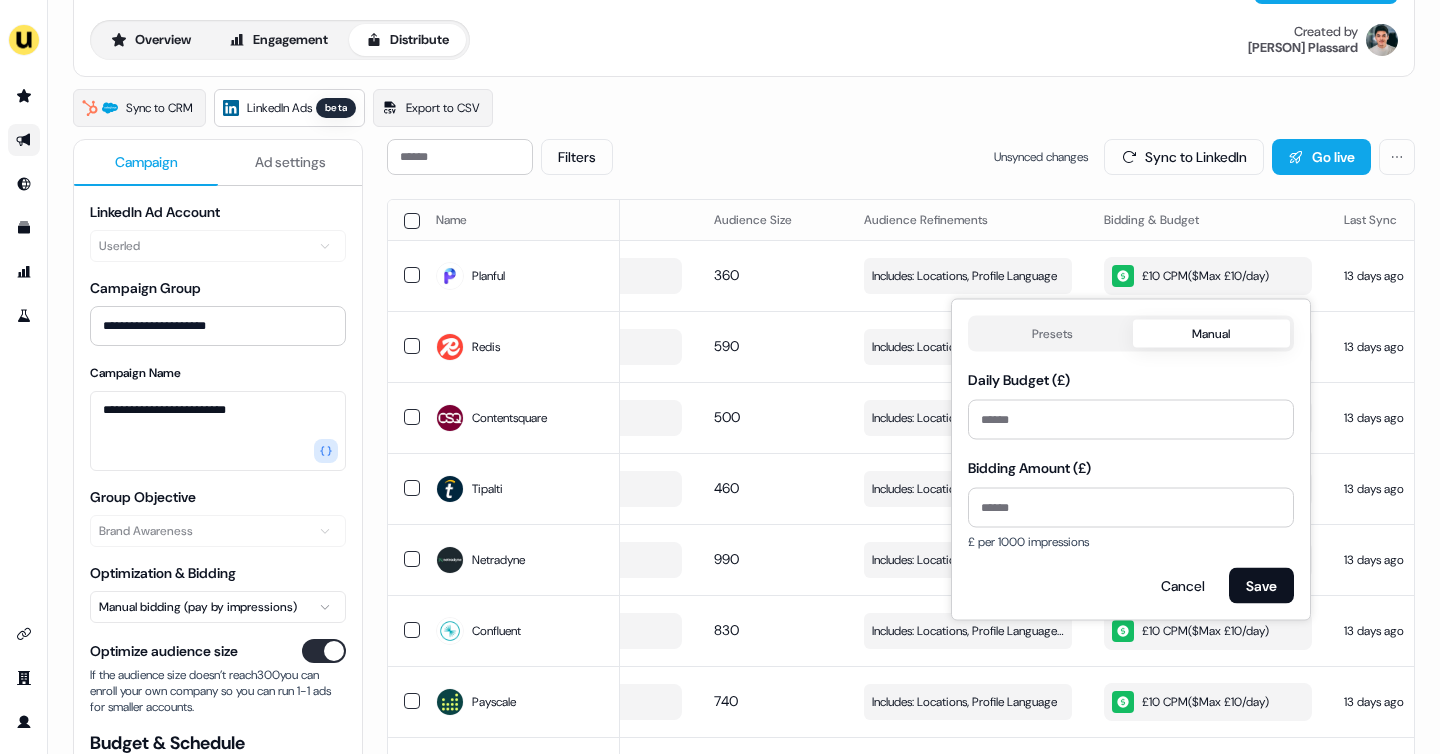 scroll, scrollTop: 75, scrollLeft: 0, axis: vertical 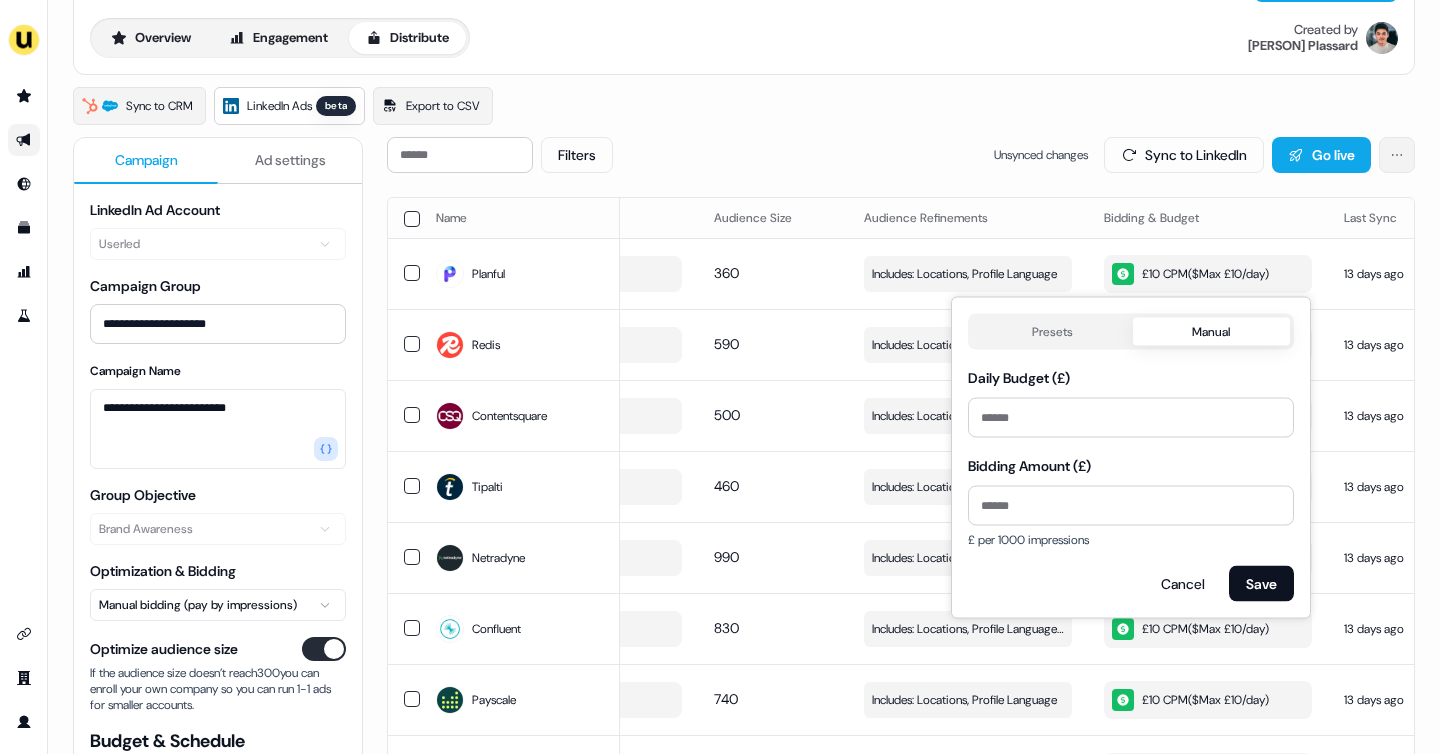 click on "**********" at bounding box center (720, 377) 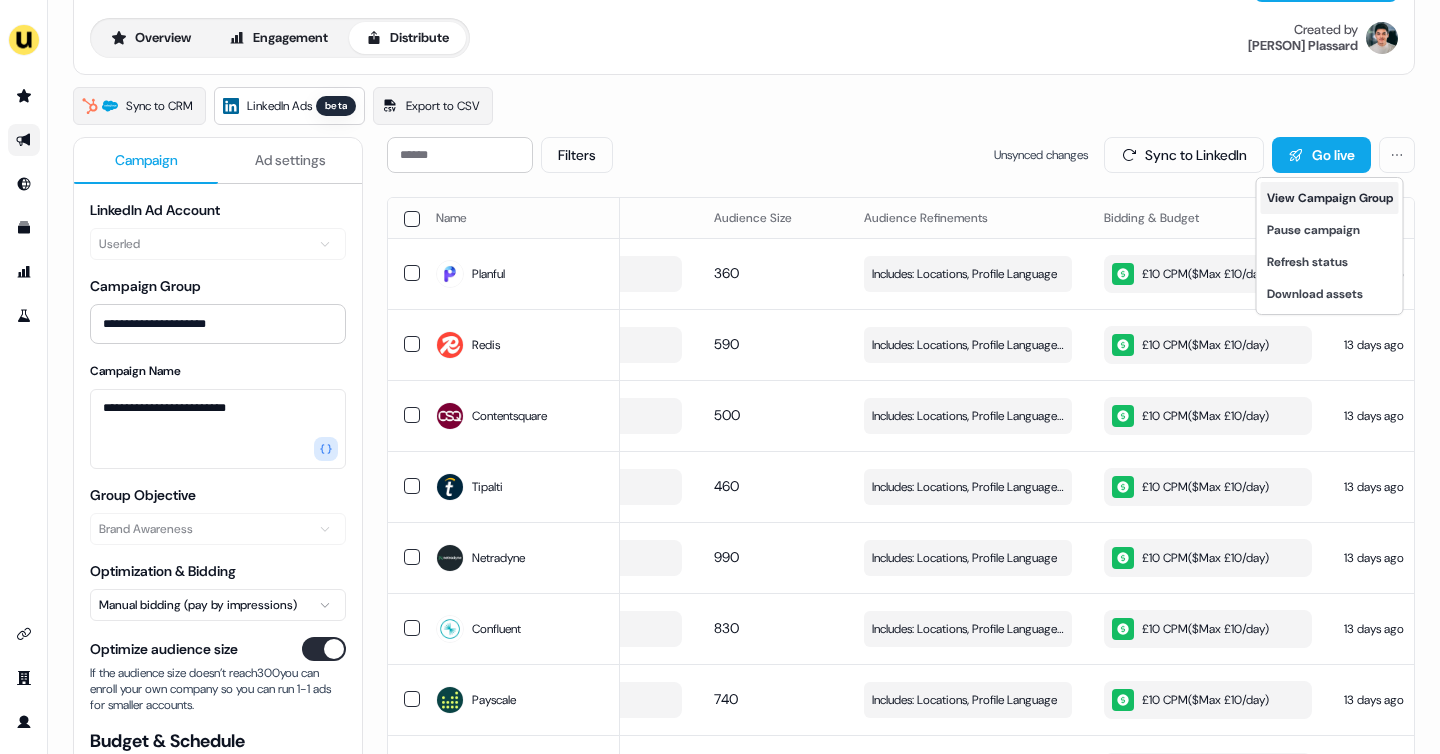 click on "View Campaign Group" at bounding box center (1330, 198) 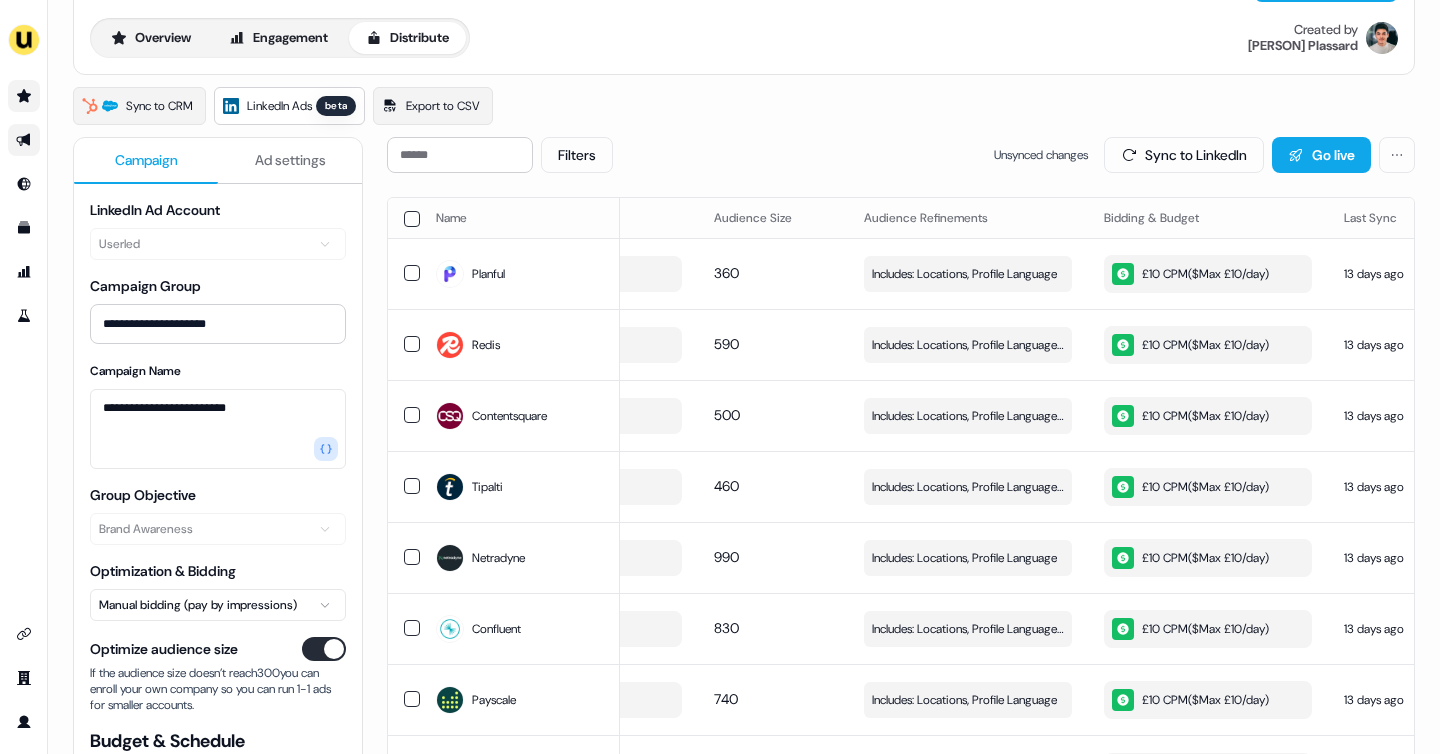 click 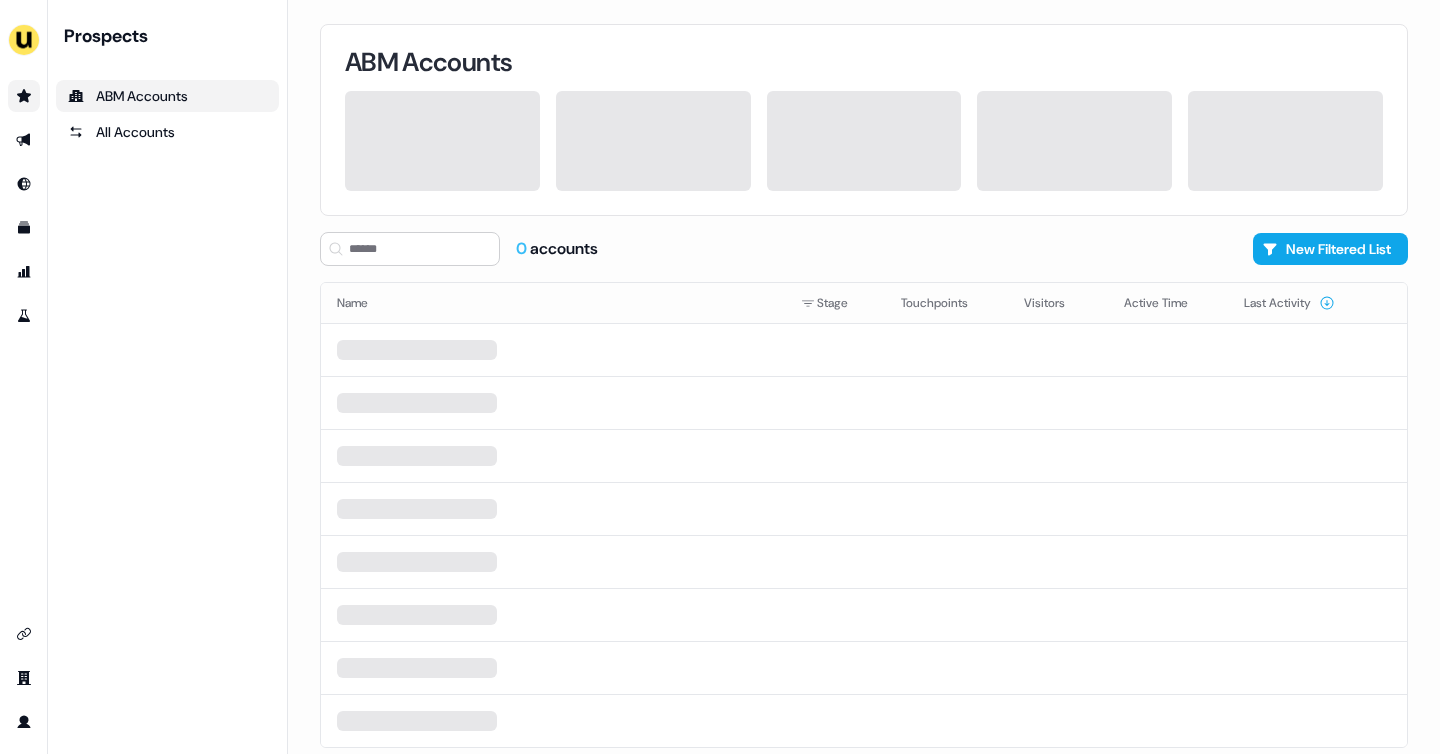 scroll, scrollTop: 0, scrollLeft: 0, axis: both 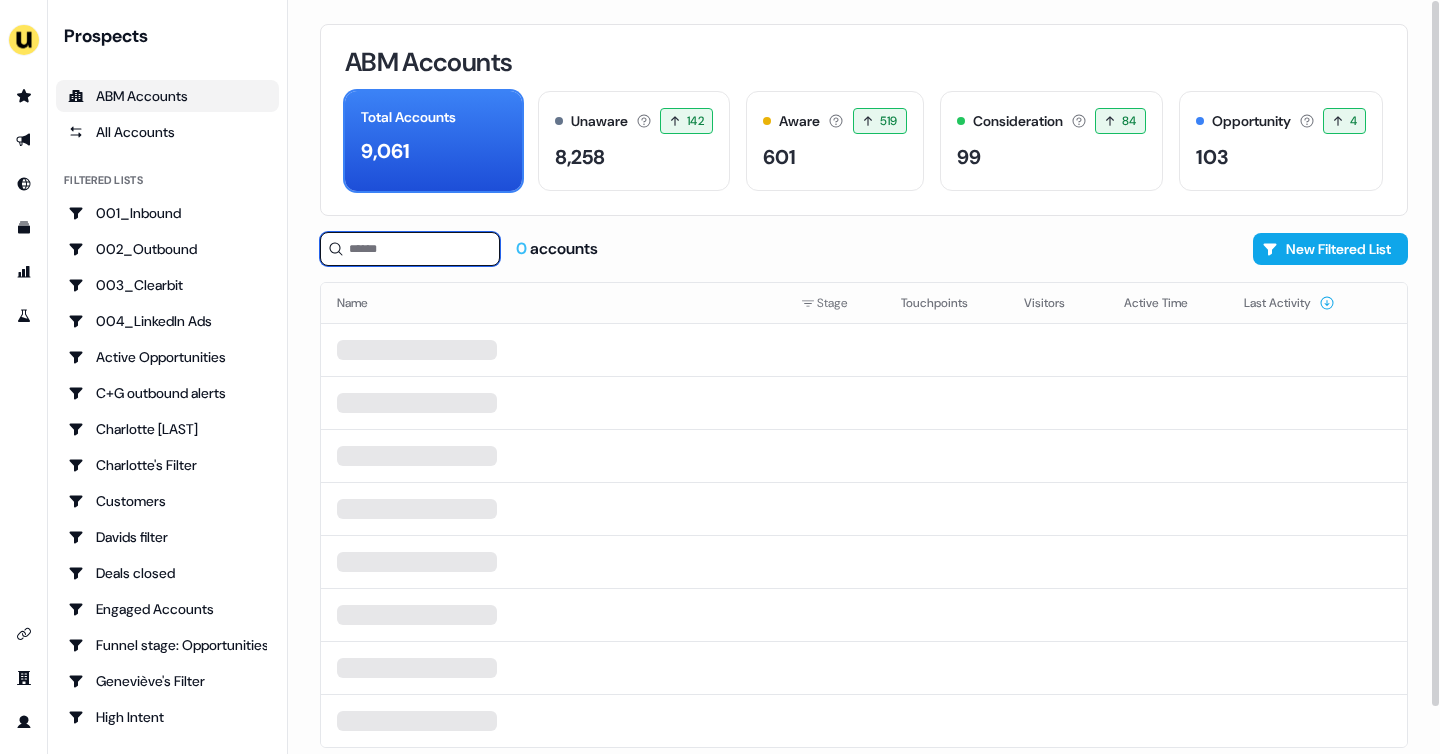 click at bounding box center (410, 249) 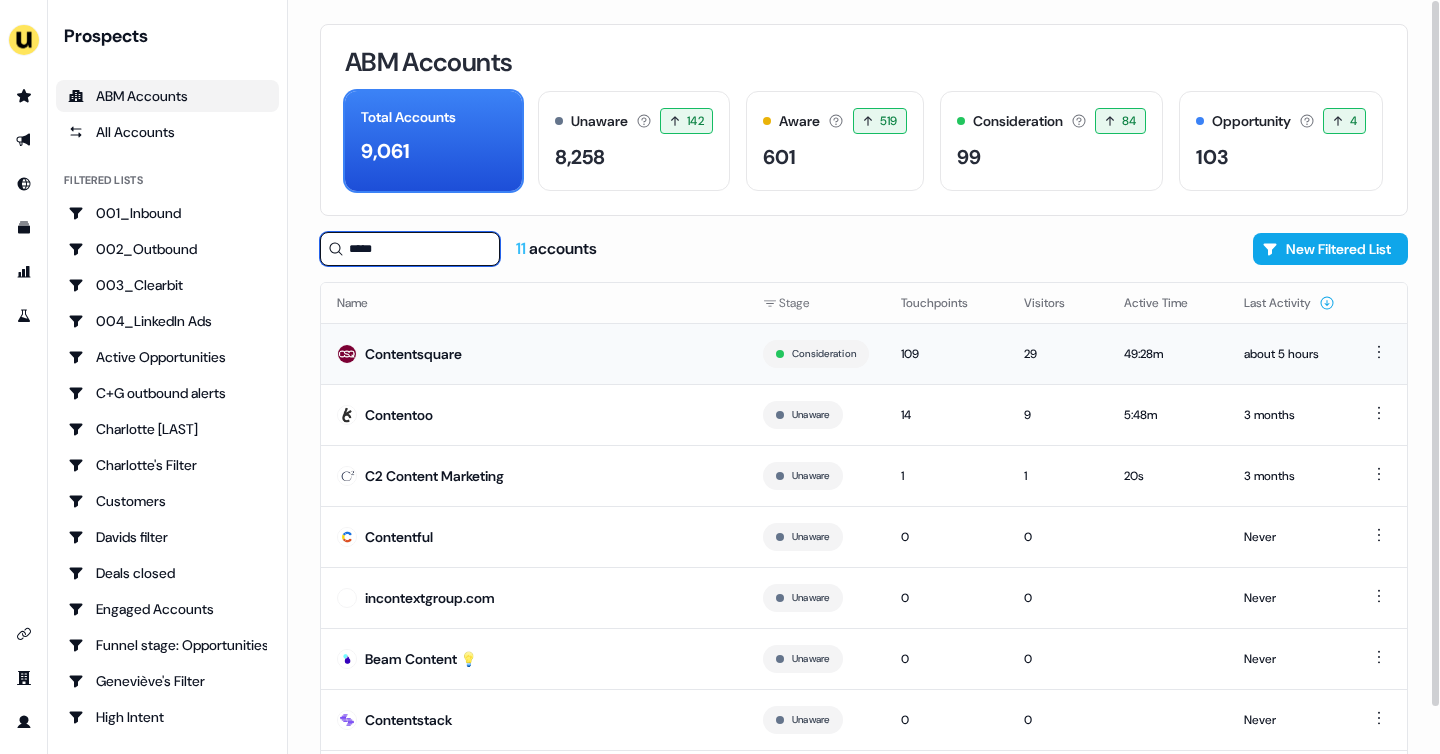 type on "*****" 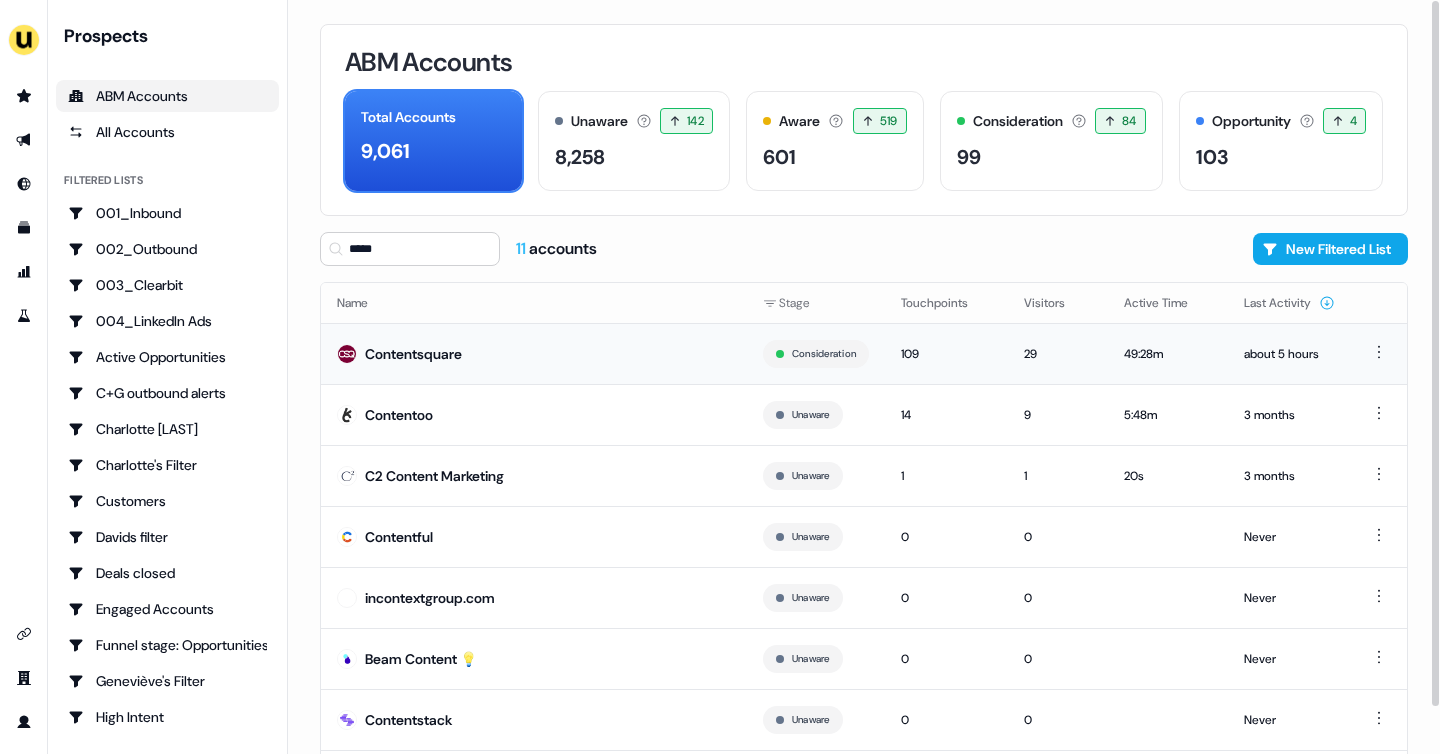 click on "Contentsquare" at bounding box center [413, 354] 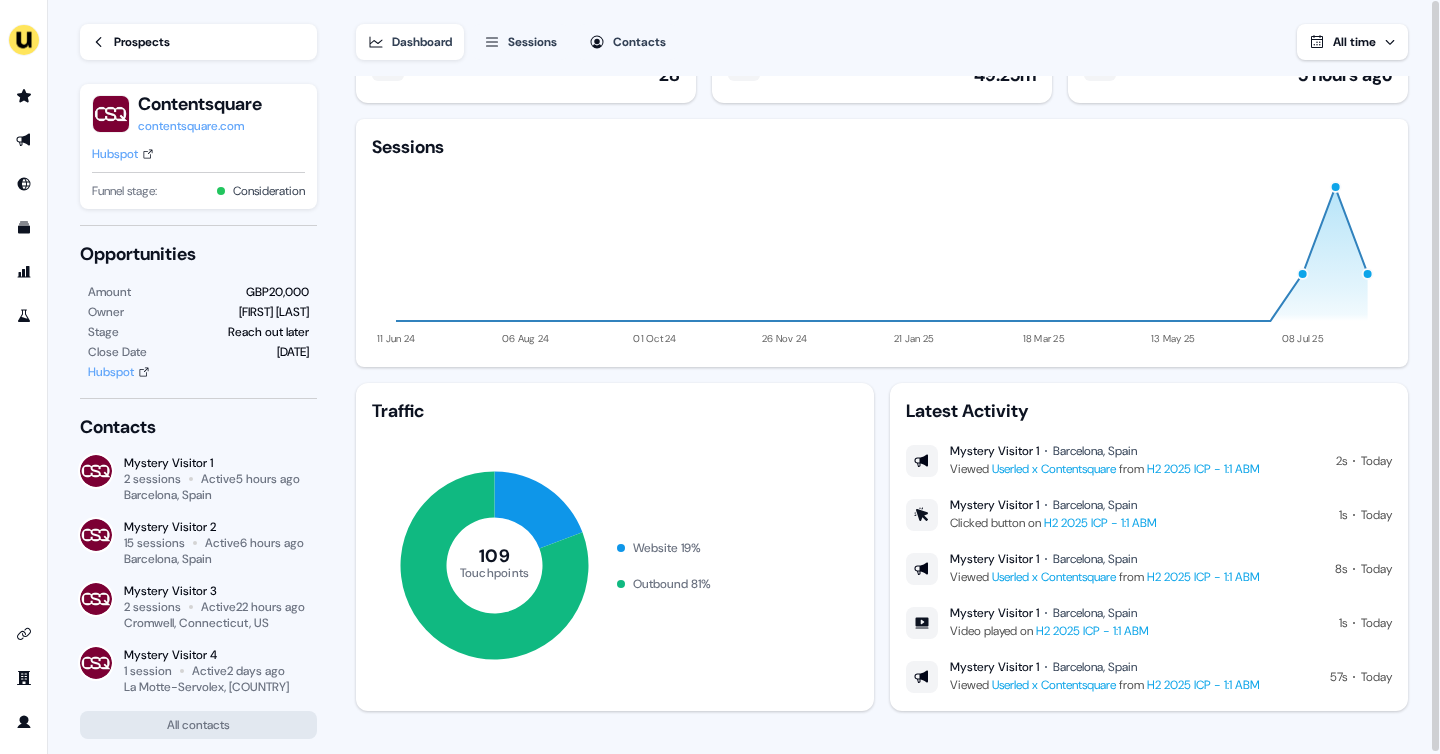 scroll, scrollTop: 0, scrollLeft: 0, axis: both 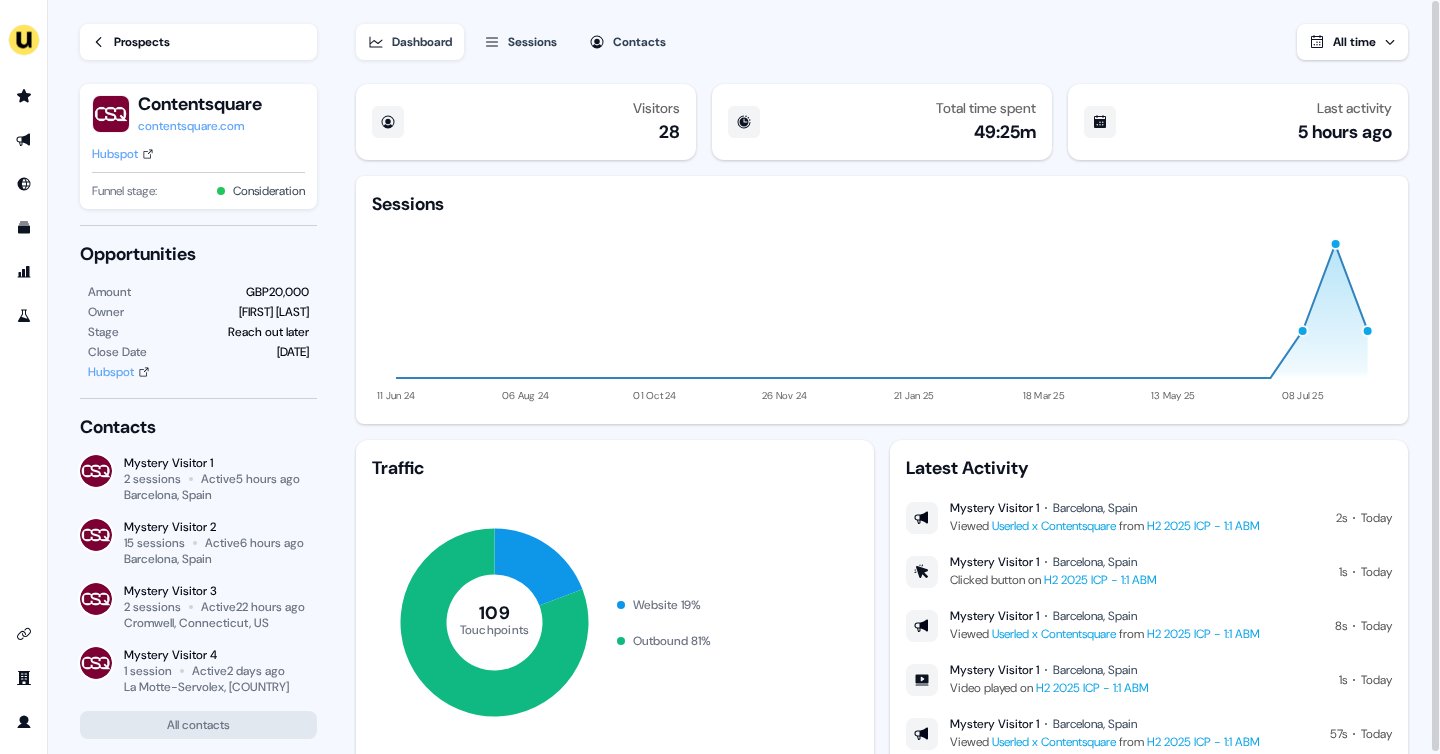 click on "Prospects" at bounding box center (198, 42) 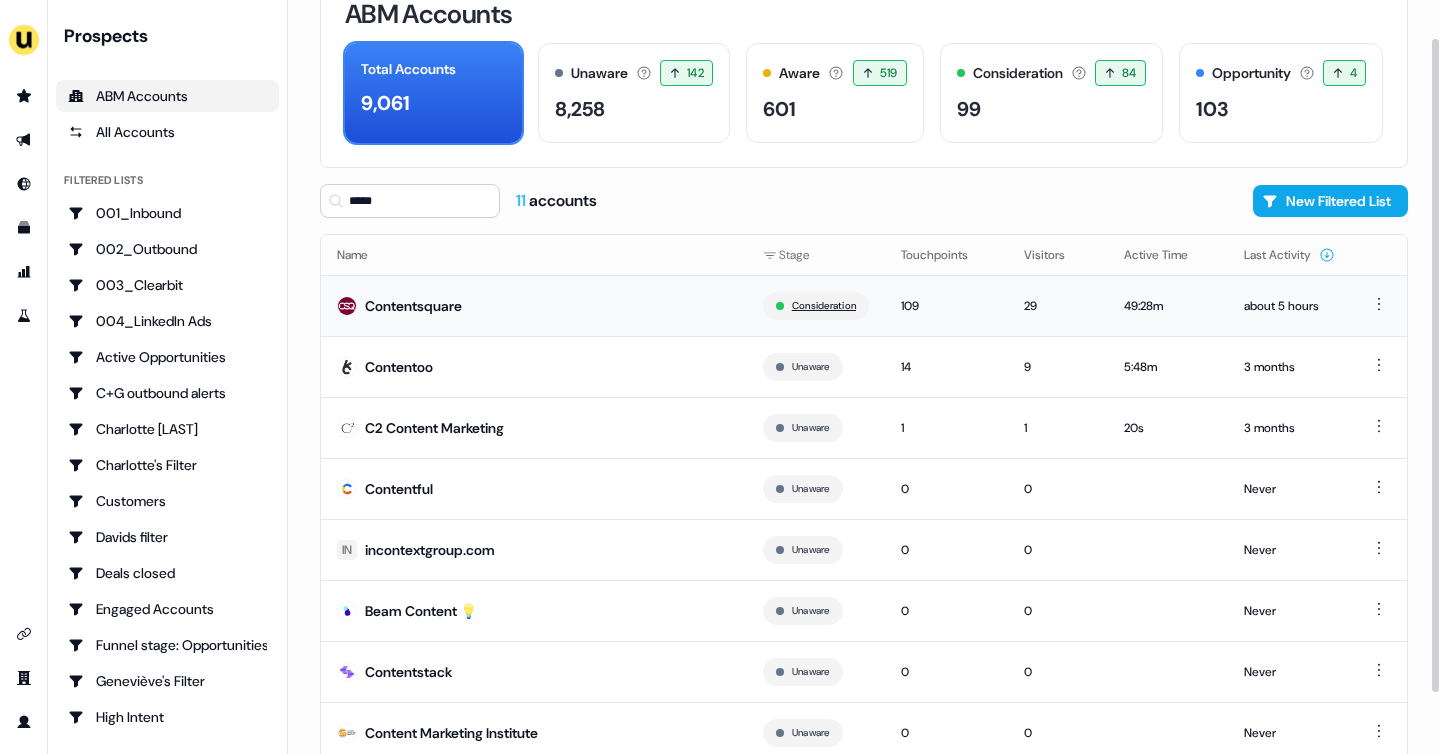 scroll, scrollTop: 54, scrollLeft: 0, axis: vertical 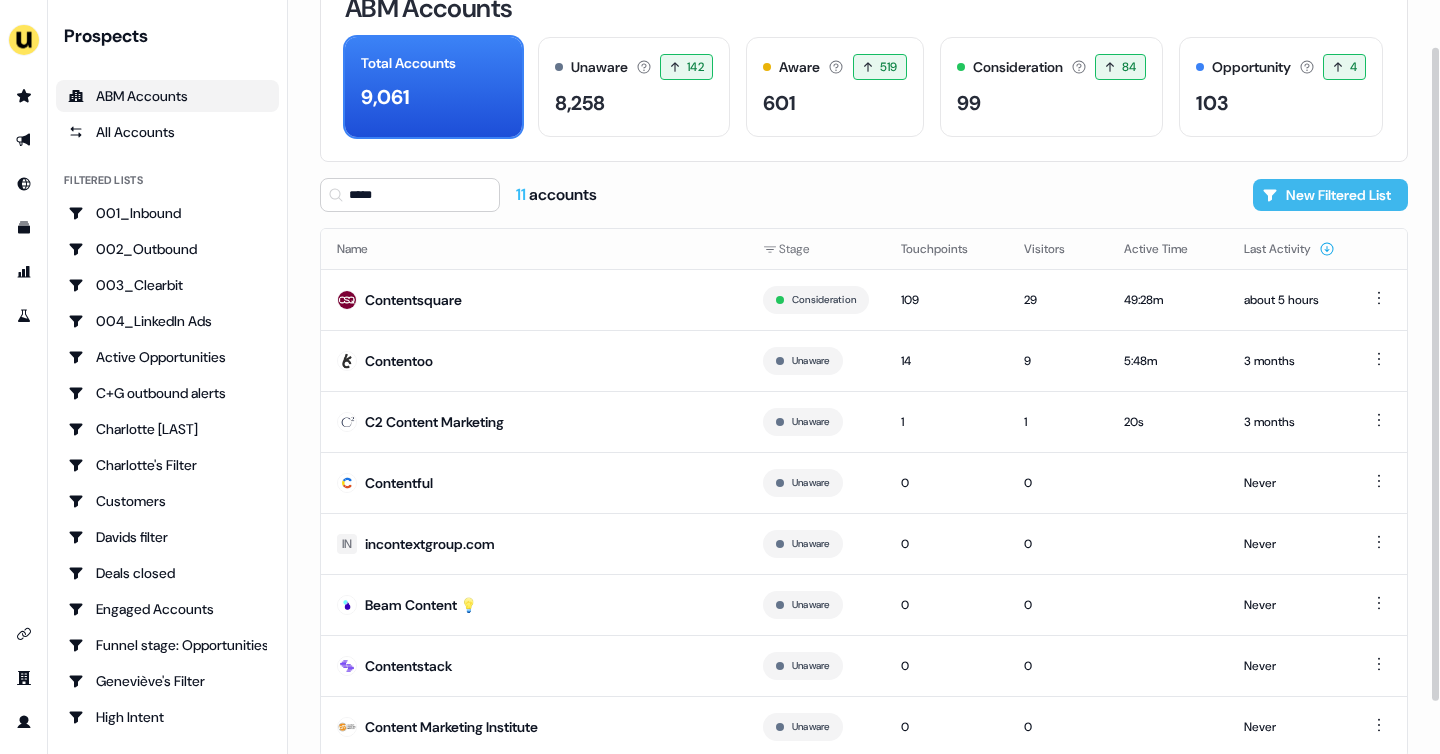 click on "New Filtered List" at bounding box center [1330, 195] 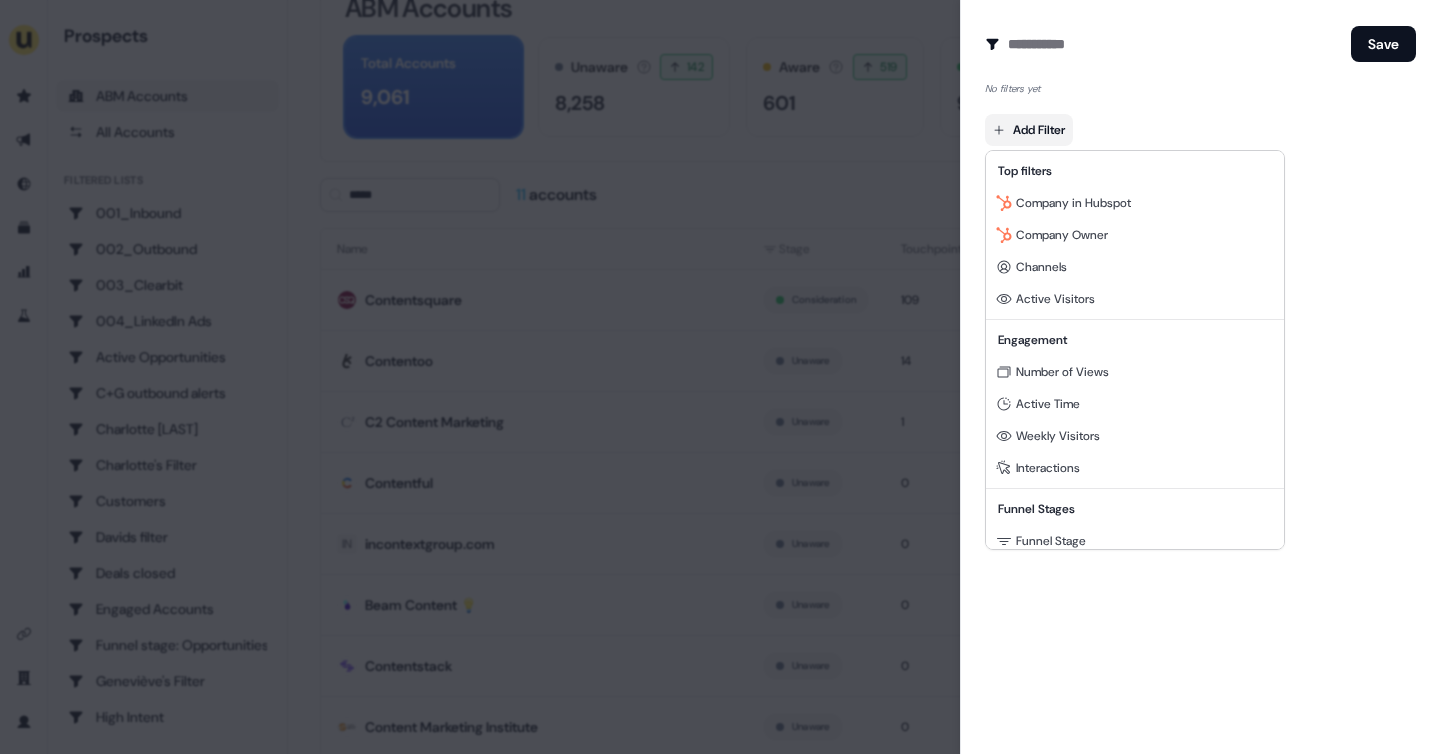 click on "For the best experience switch devices to a bigger screen. Go to Userled.io Prospects ABM Accounts All Accounts Filtered lists 001_Inbound 002_Outbound 003_Clearbit 004_LinkedIn Ads Active Opportunities C+G outbound alerts Charlotte [LAST] Charlotte's Filter Customers Davids filter Deals closed Engaged Accounts Funnel stage: Opportunities Geneviève's Filter High Intent High Intent for rep a High engagement linkedin ICP - Tier 1 ICP - Tier 2 ICP - Tier 3 ICP - Tier 4 Intent rep a Interactions > 0 JJ Deals Joes Deals Linkedin high intent Lost Opps Ollie's Filter - Entrust Q1 Q2 Q2 deals Q3 Qualified Accounts Reactivation Sales alerts Trigger Salesforce SDR VC aware forecast deals yann's deal 🪅 Inactive Opportunities Loading... ABM Accounts Total Accounts 9,061 Unaware The default stage all accounts start in. 142 142 accounts entered the Unaware funnel stage in the last 30 days 8,258 Aware Accounts with 5+ minutes of usage or significant LinkedIn ad engagement! 519 601 Consideration 84 99 Opportunity" at bounding box center (720, 377) 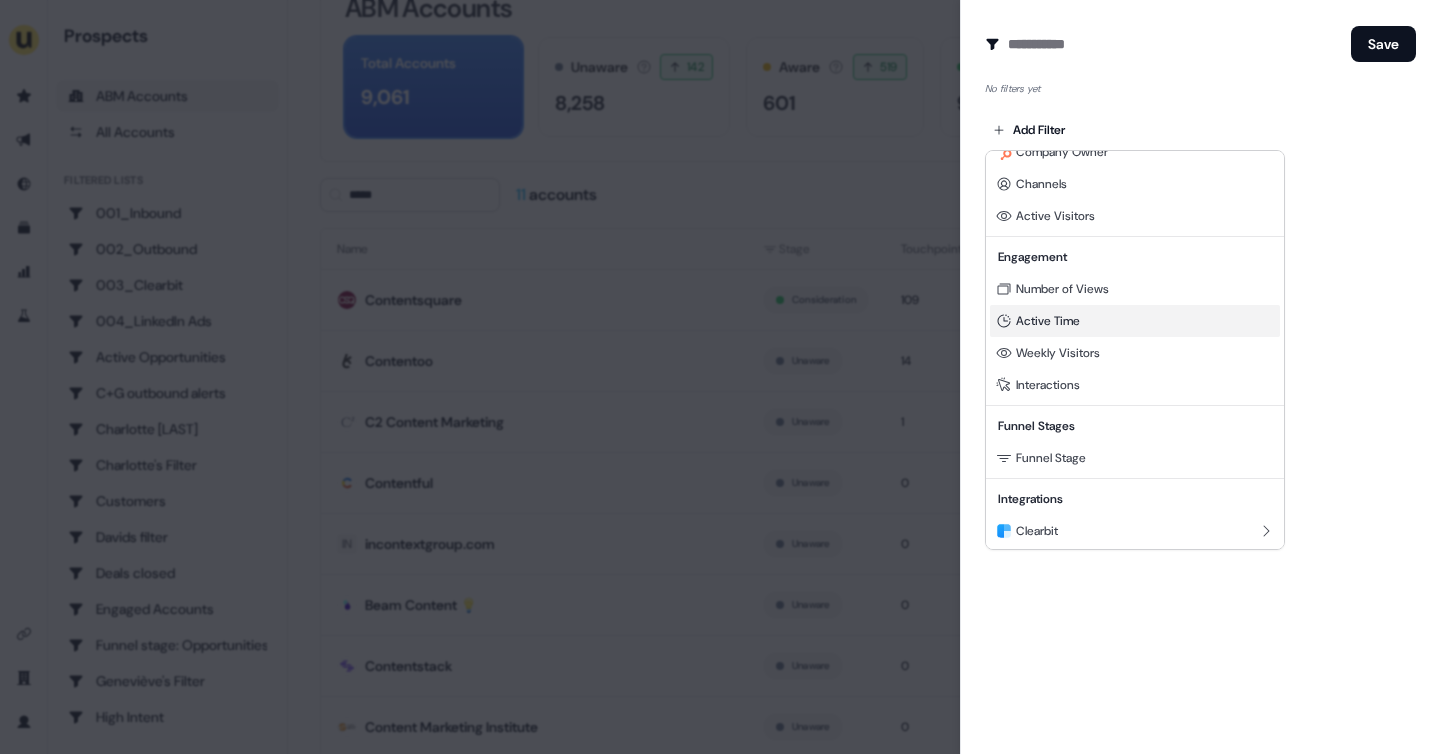 scroll, scrollTop: 93, scrollLeft: 0, axis: vertical 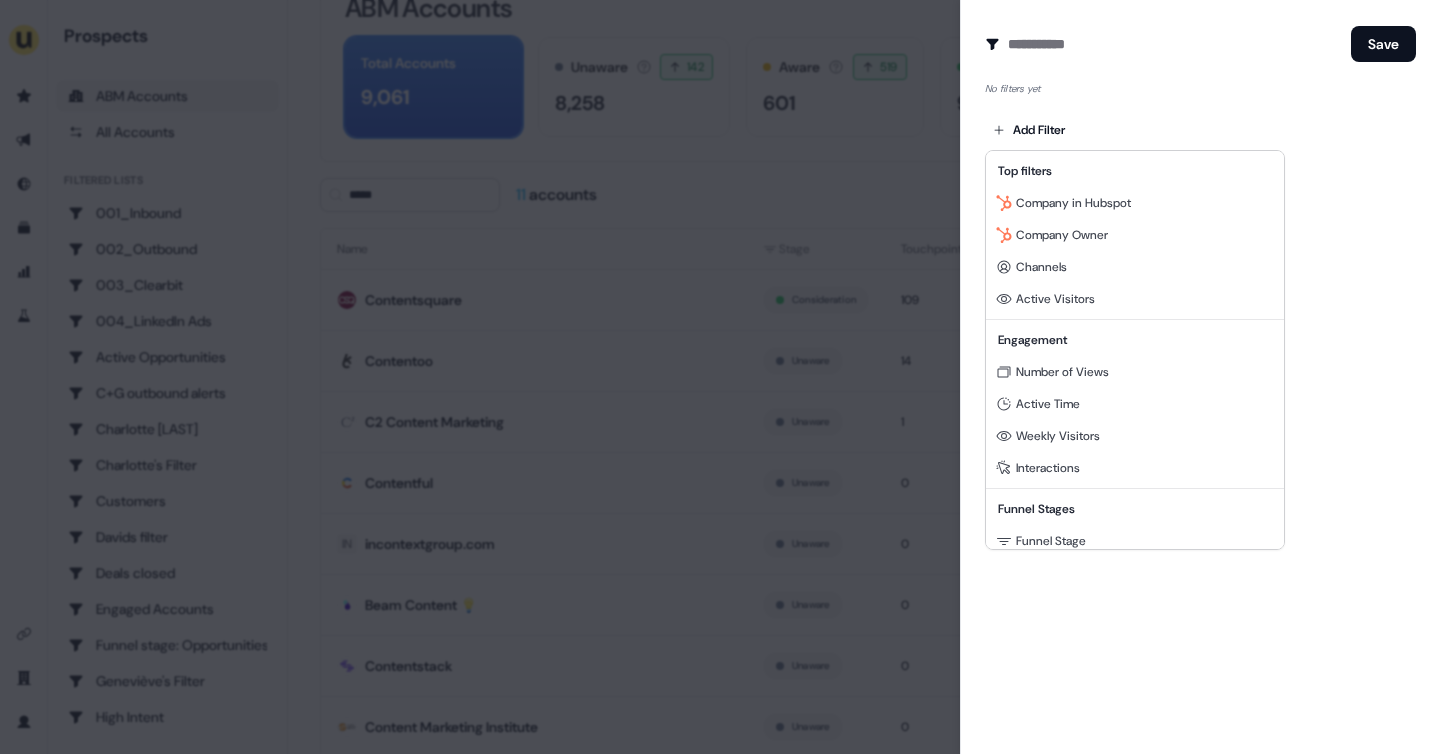 click at bounding box center (720, 377) 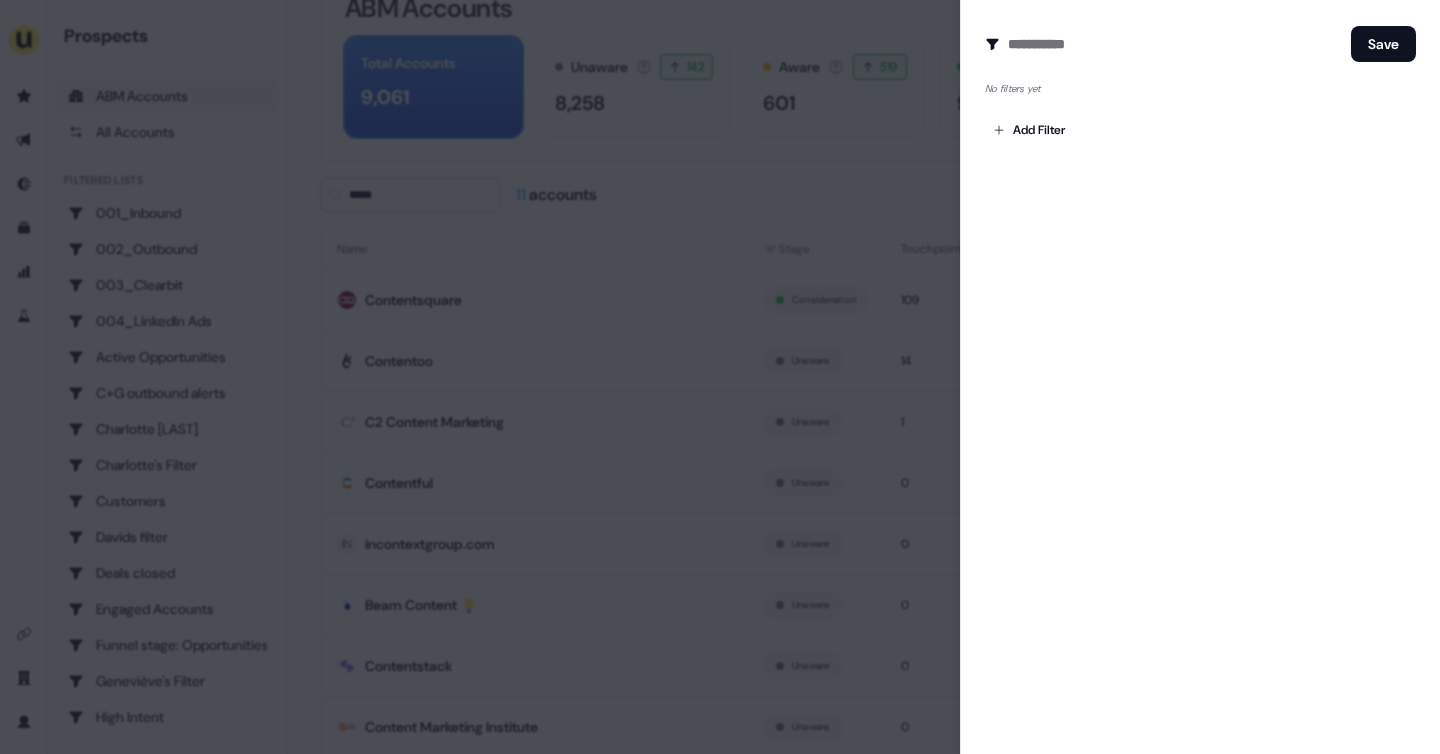 click at bounding box center [720, 377] 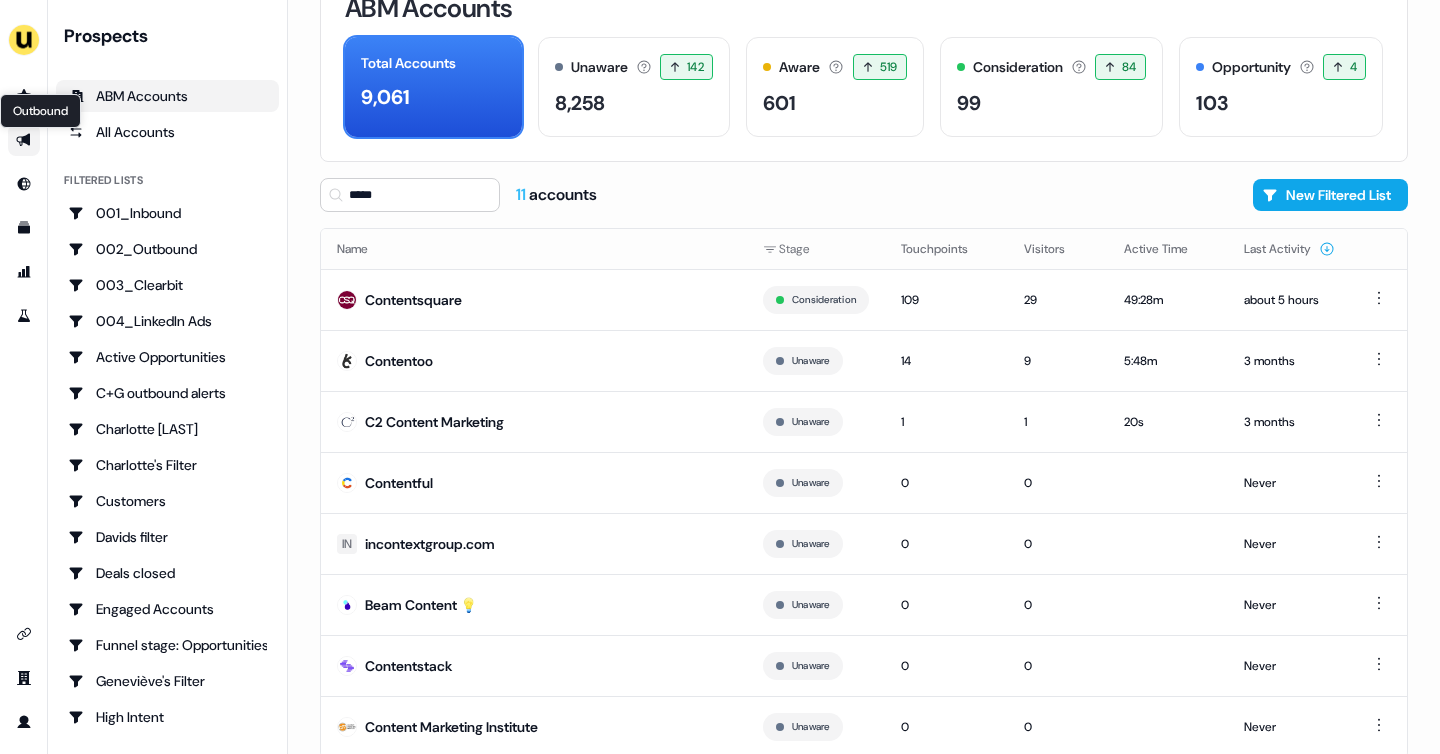 click 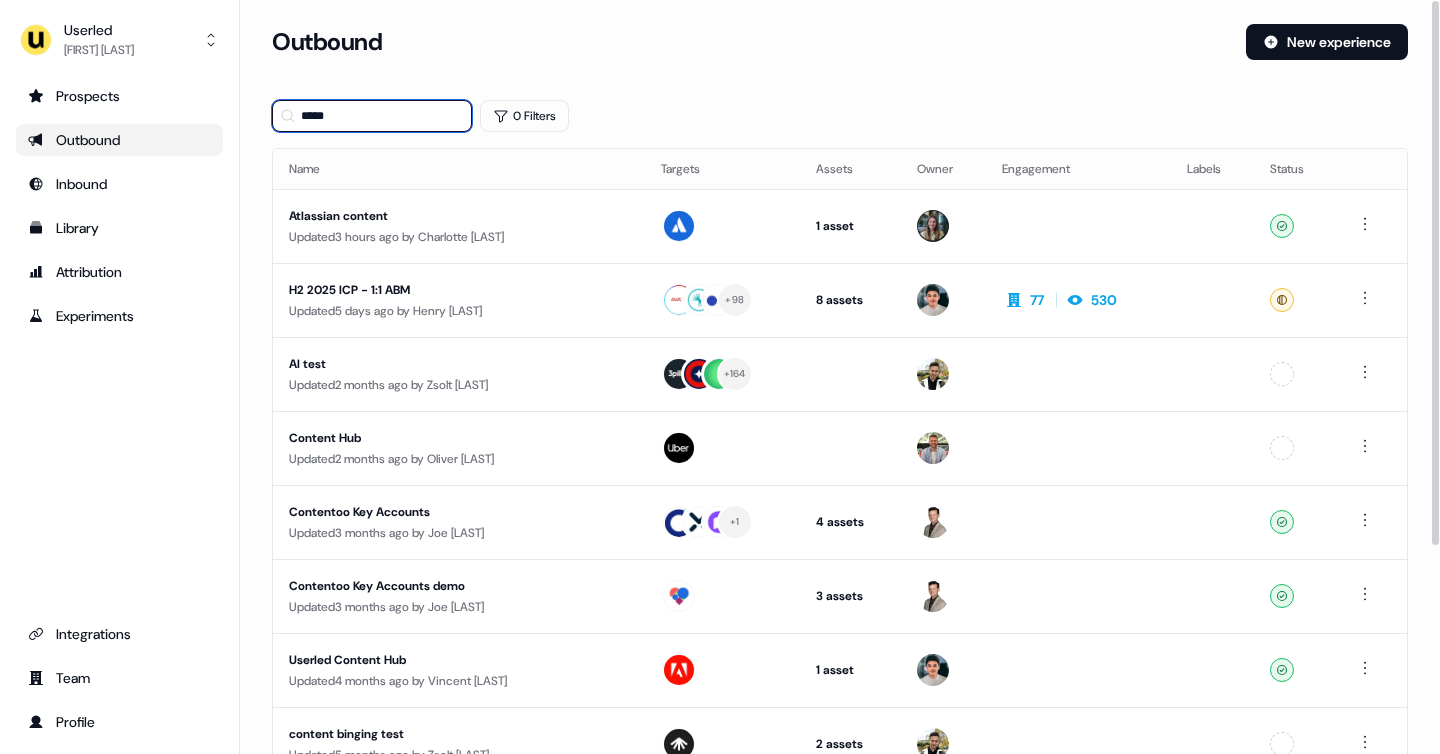 click on "*****" at bounding box center (372, 116) 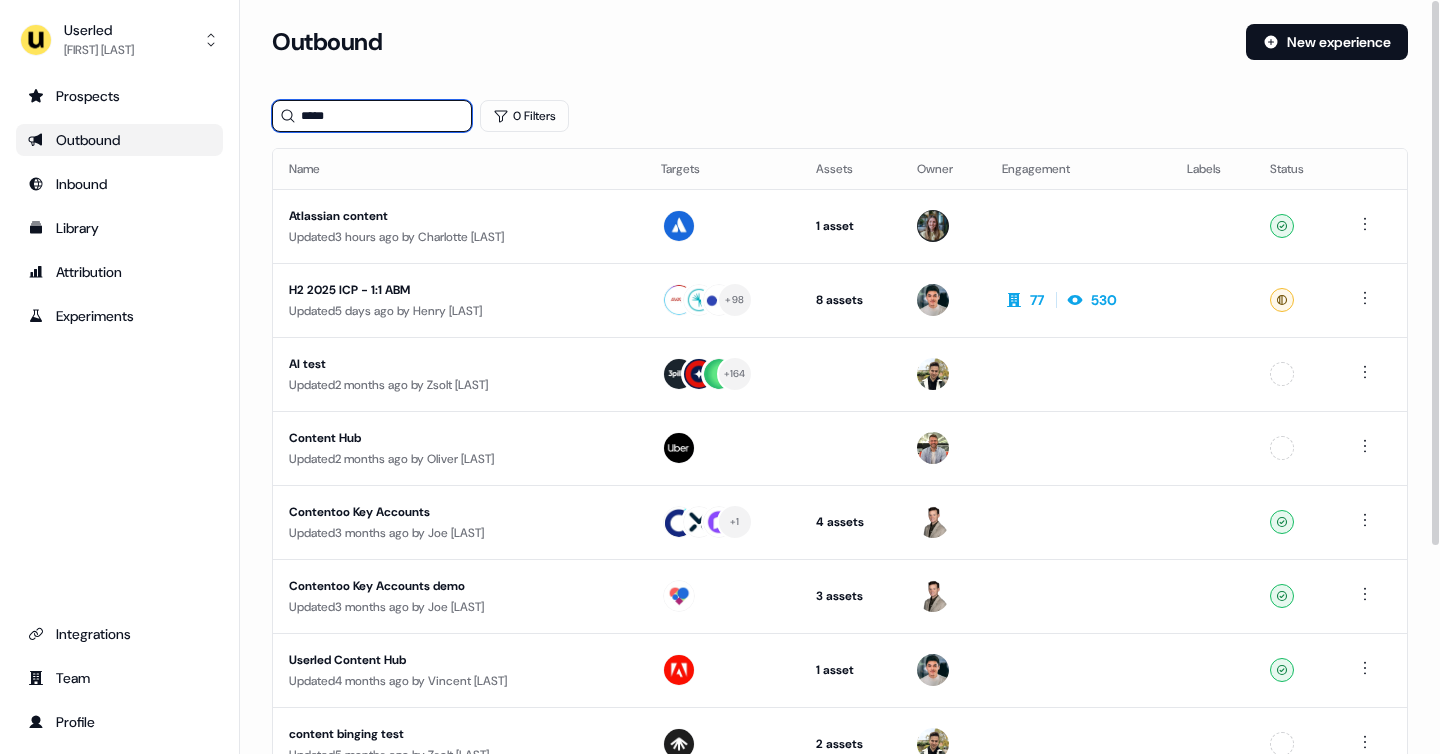 click on "*****" at bounding box center [372, 116] 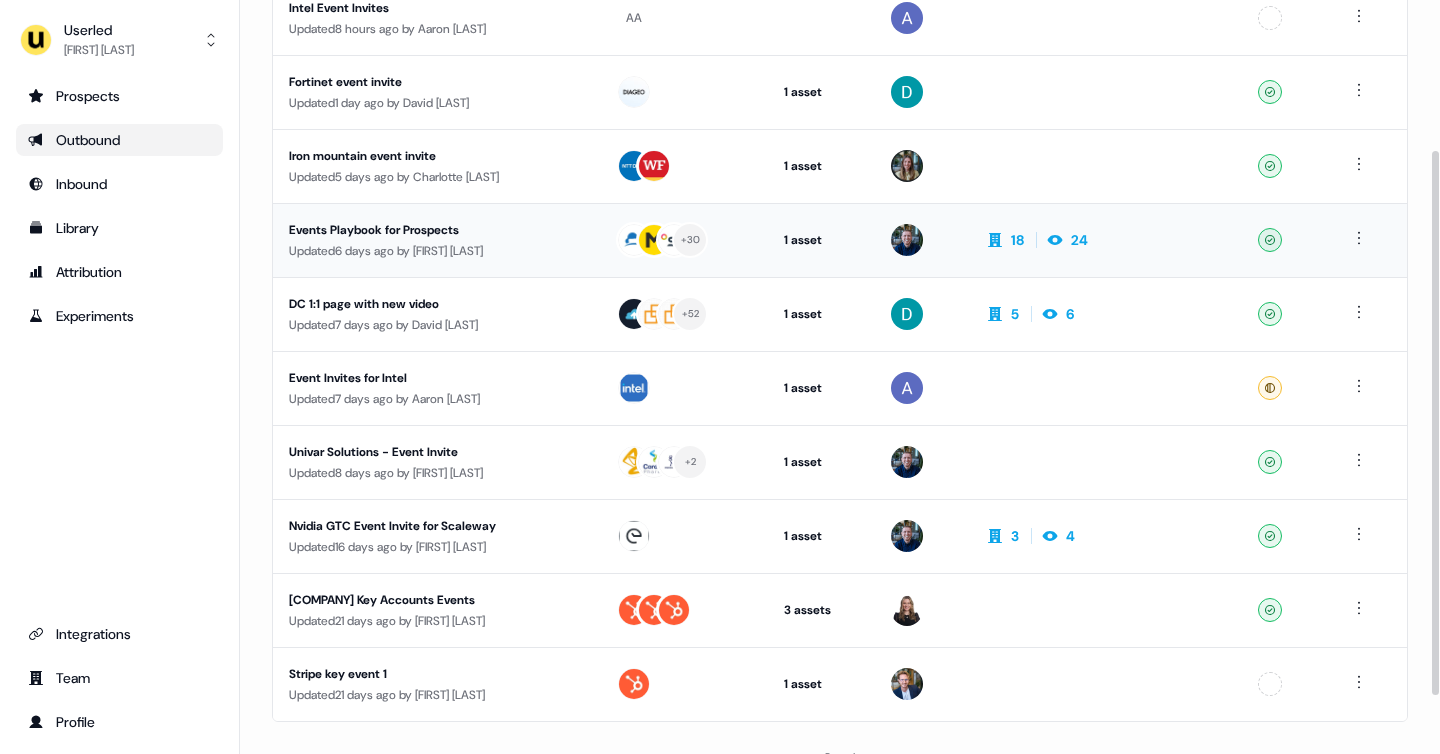 scroll, scrollTop: 287, scrollLeft: 0, axis: vertical 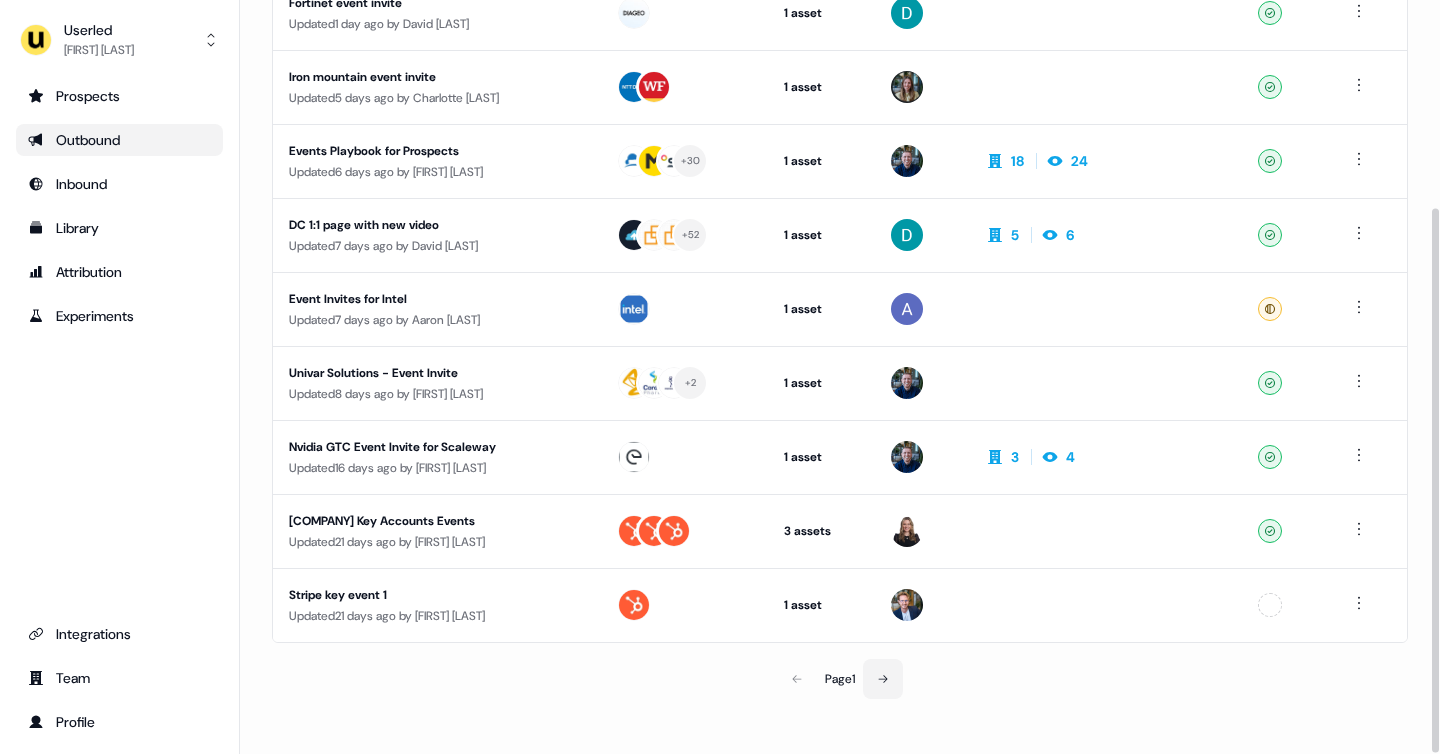 type on "*****" 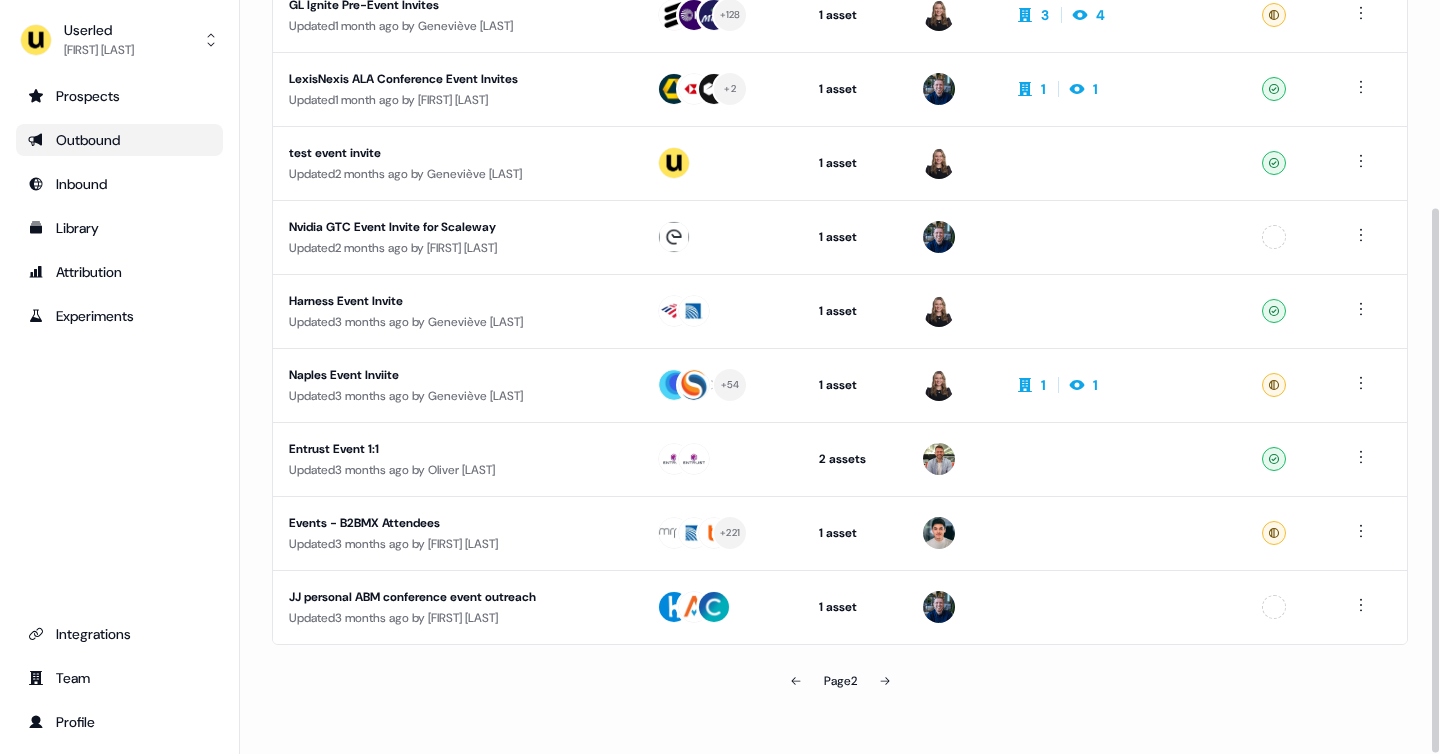 scroll, scrollTop: 287, scrollLeft: 0, axis: vertical 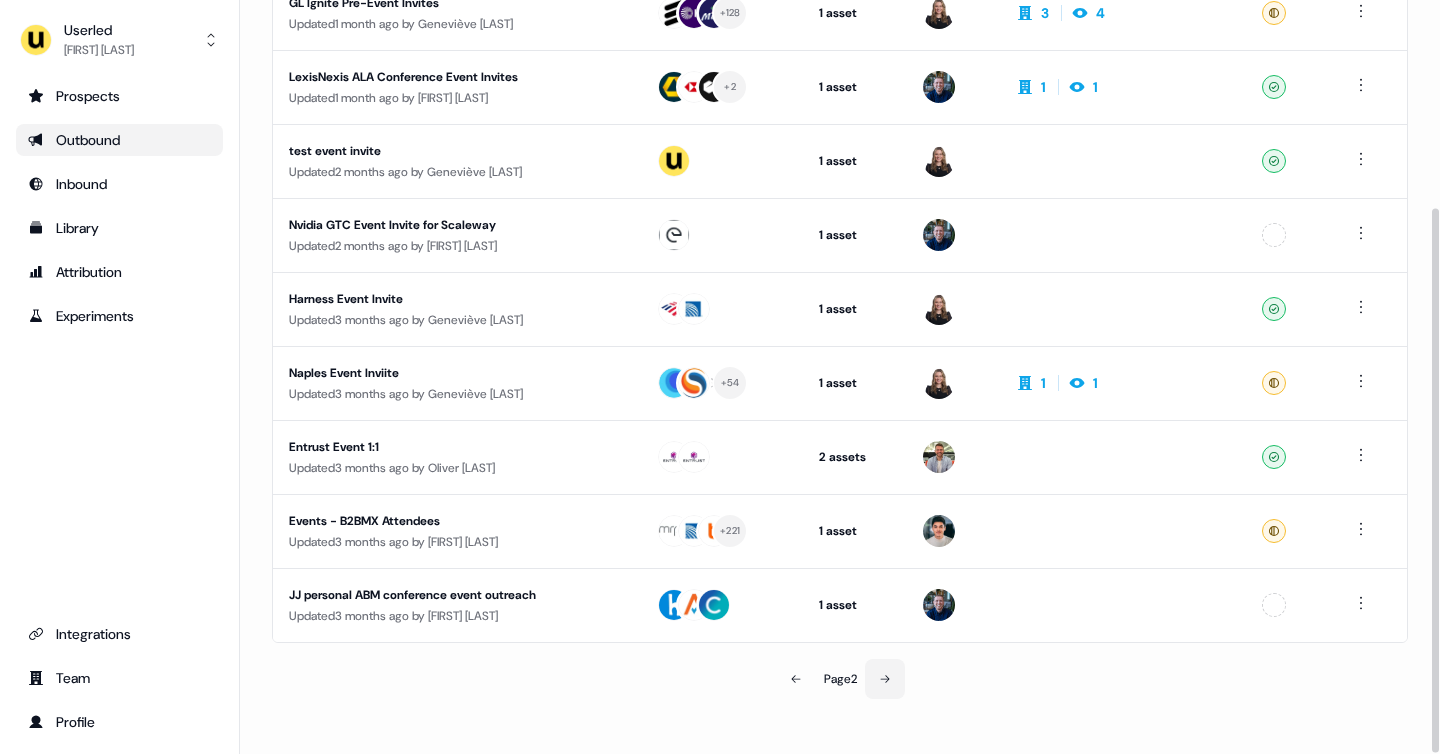 click 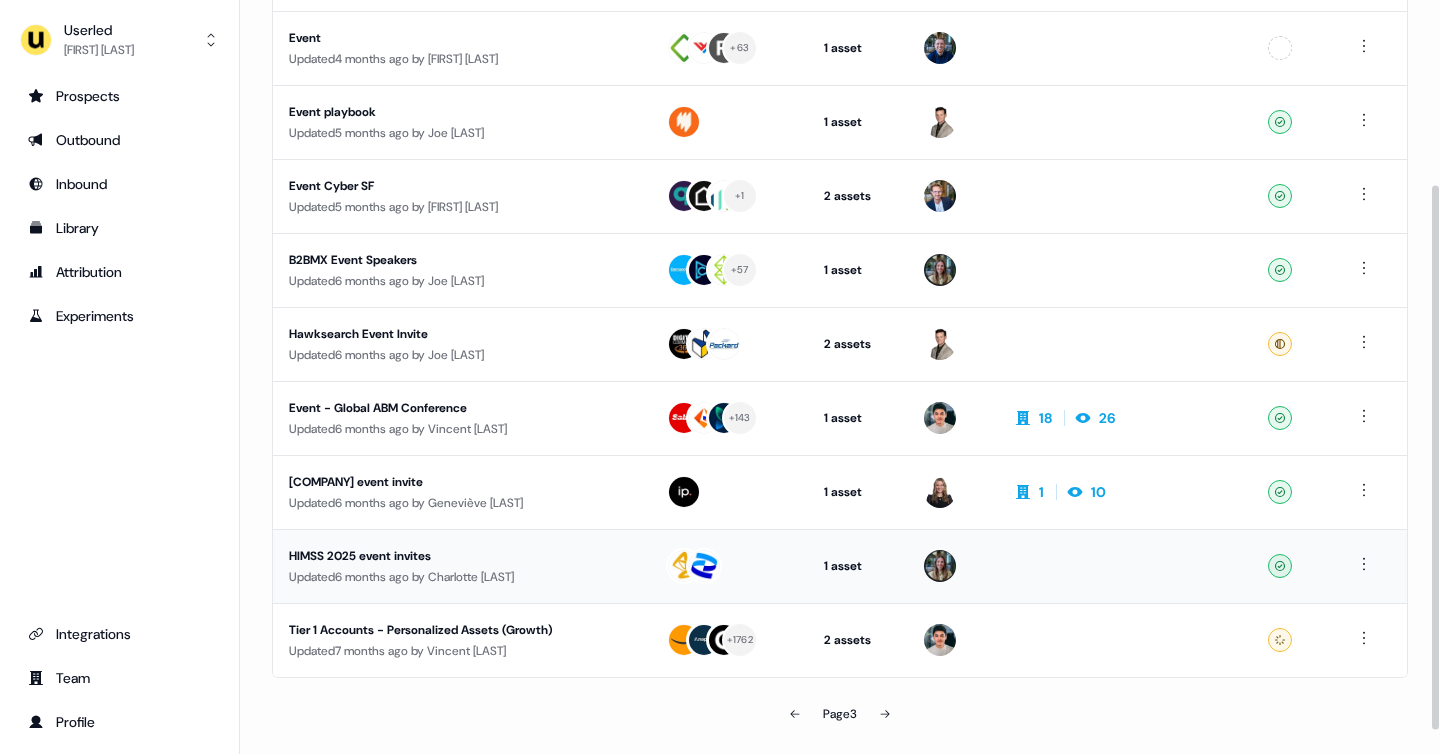 scroll, scrollTop: 255, scrollLeft: 0, axis: vertical 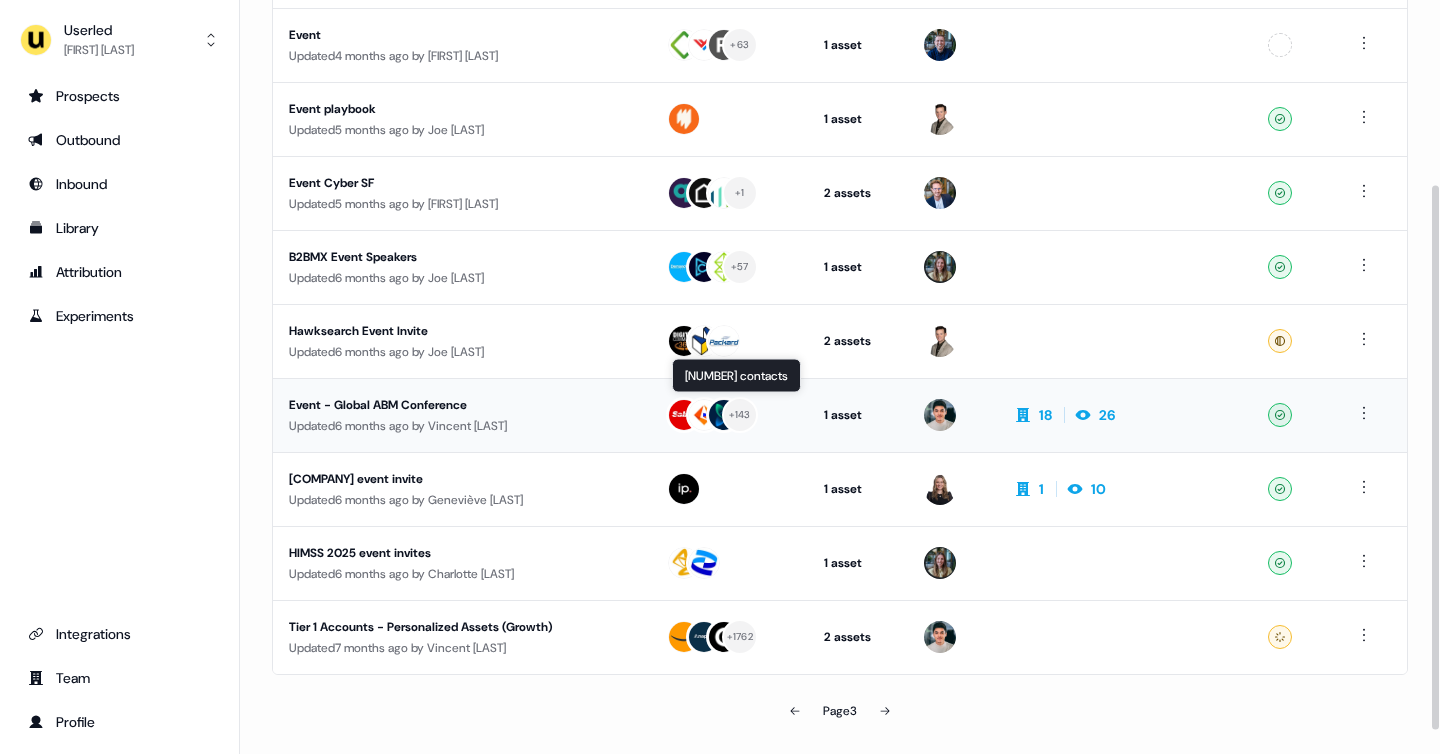 click on "+ 143" at bounding box center [729, 415] 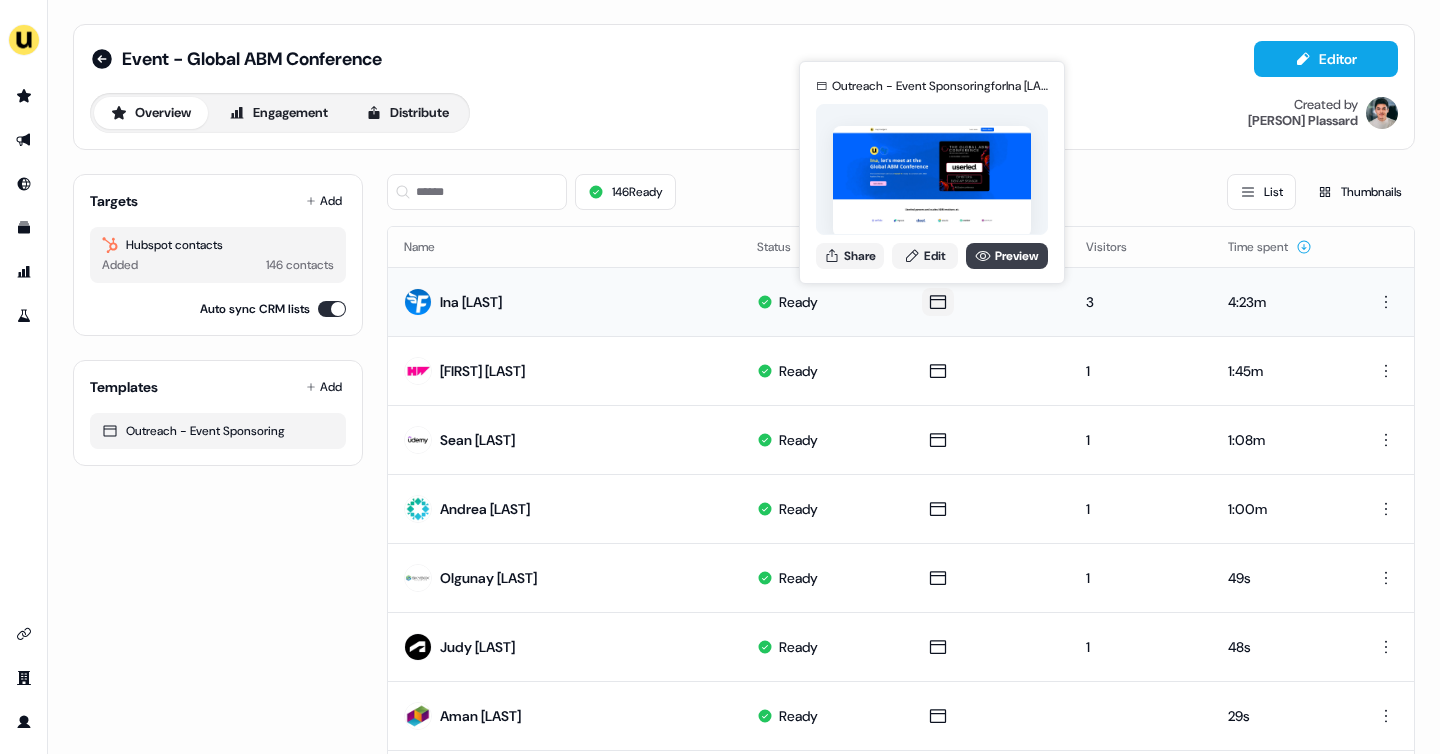 click 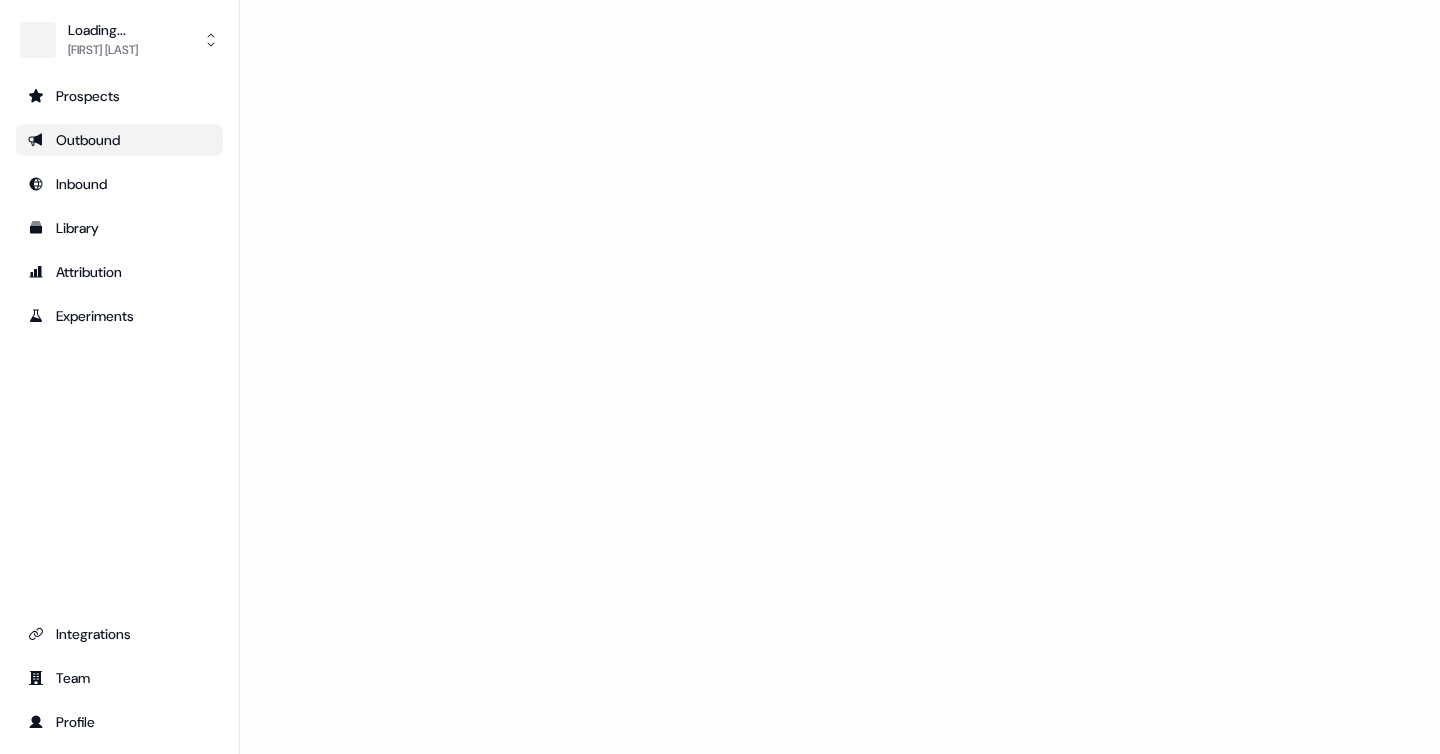 scroll, scrollTop: 0, scrollLeft: 0, axis: both 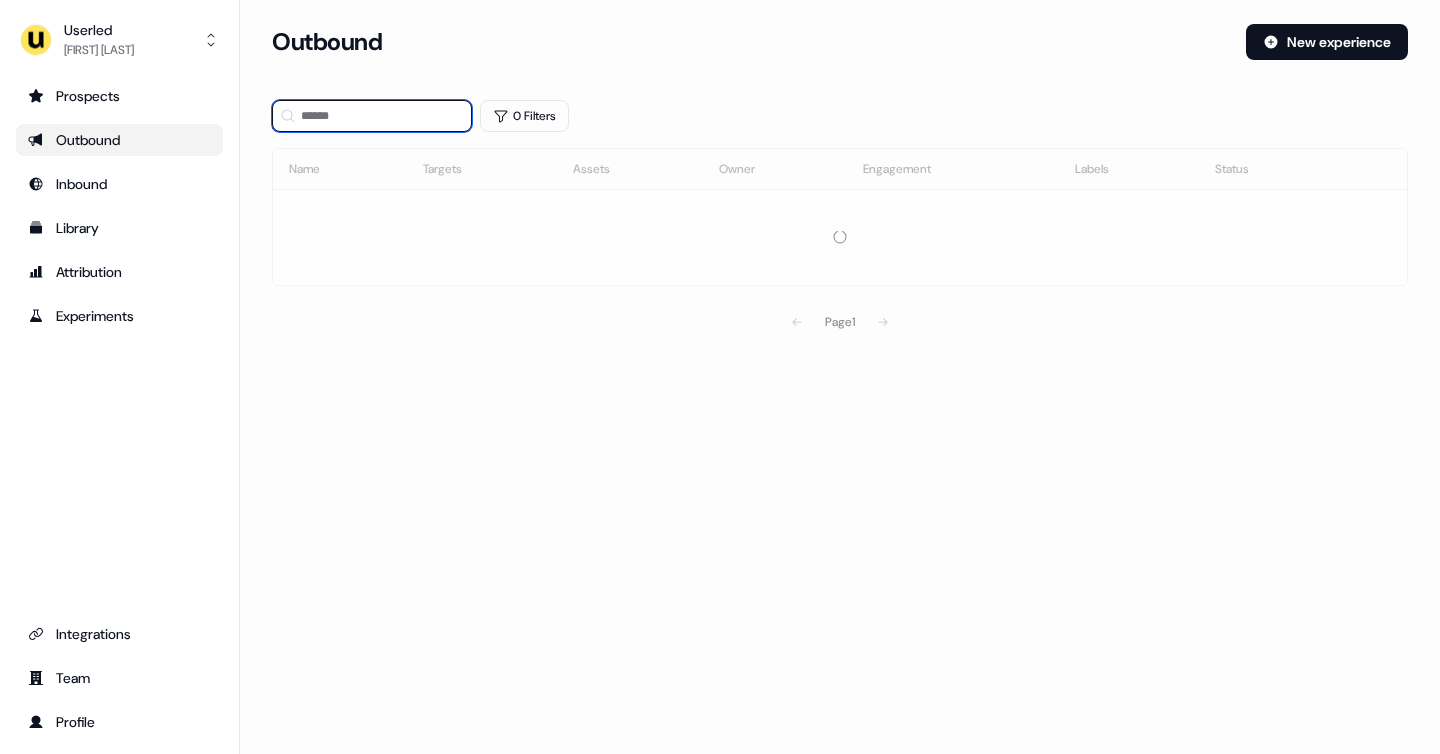 click at bounding box center (372, 116) 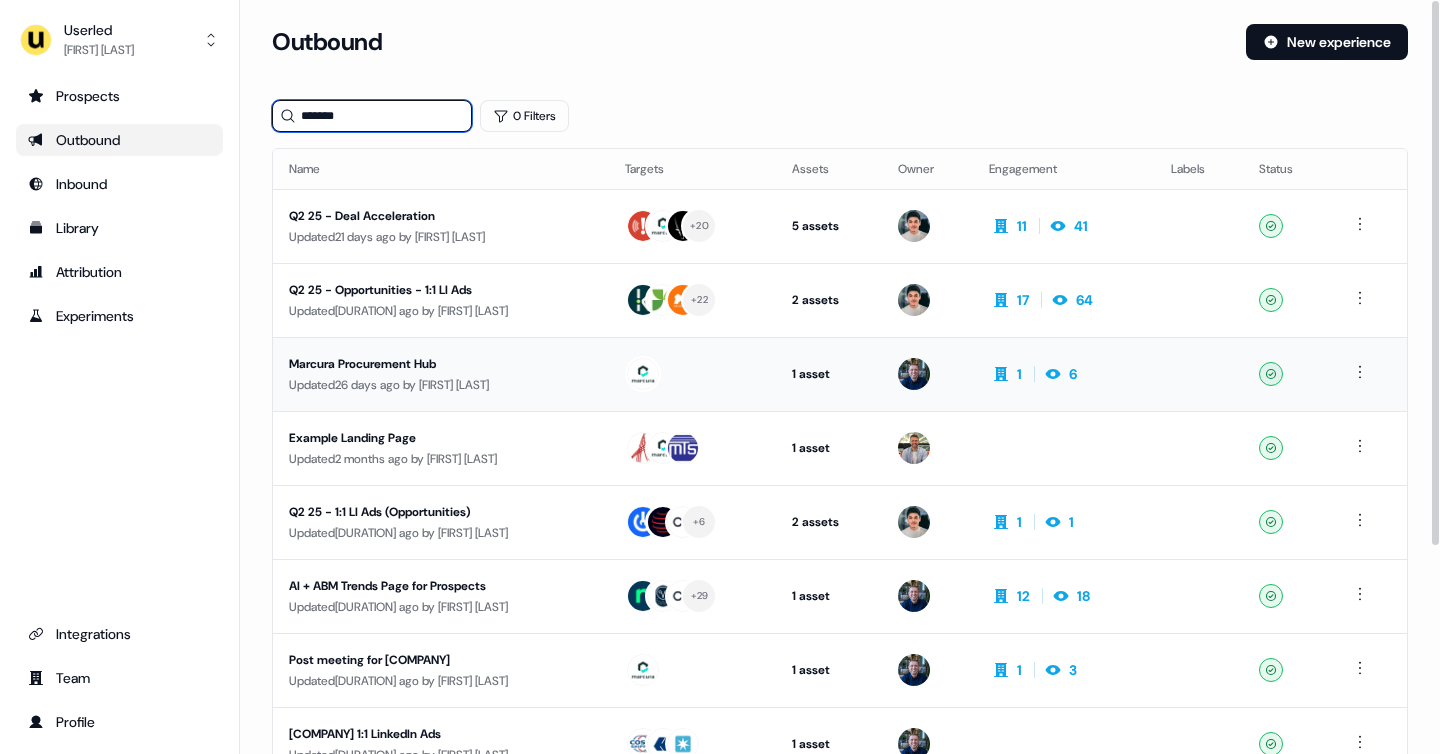 type on "*******" 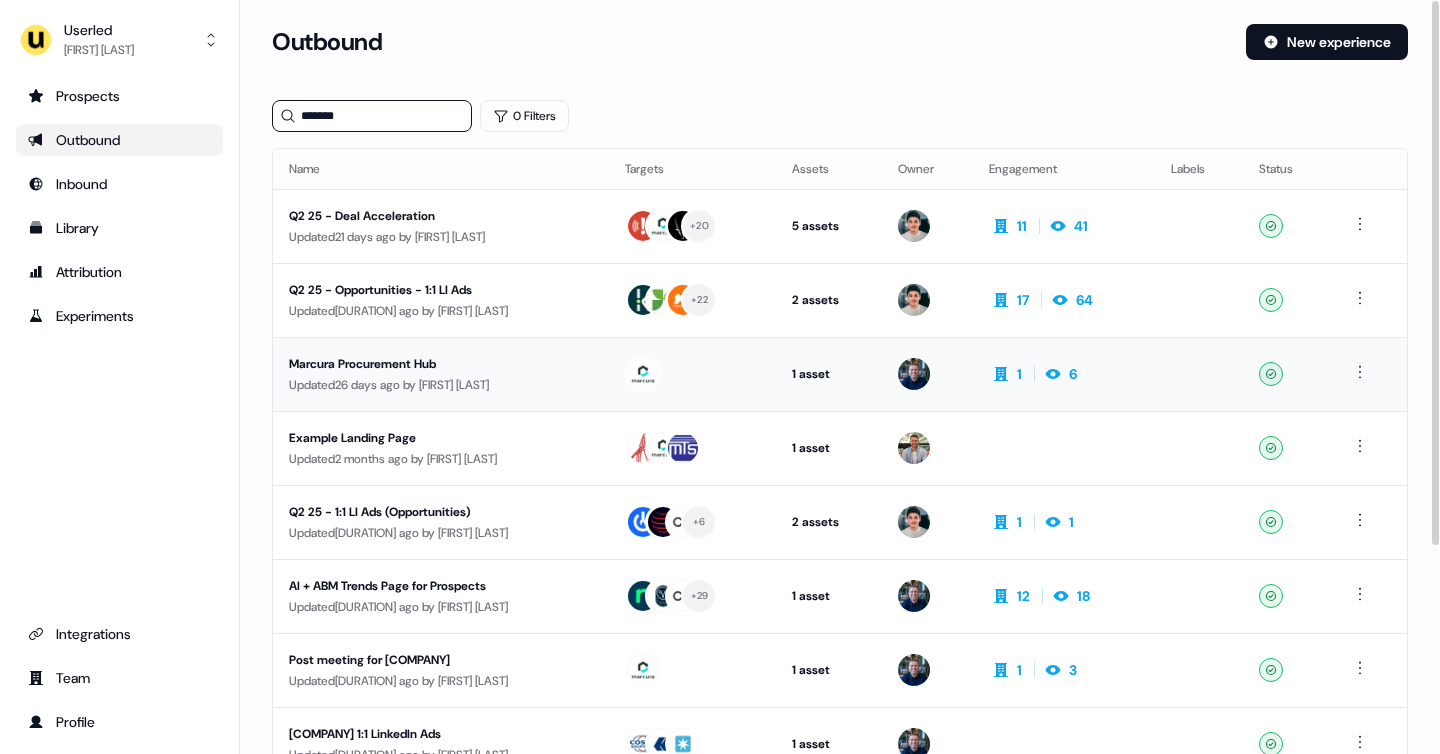 click on "Updated [DURATION] ago by [FIRST] [LAST]" at bounding box center [441, 385] 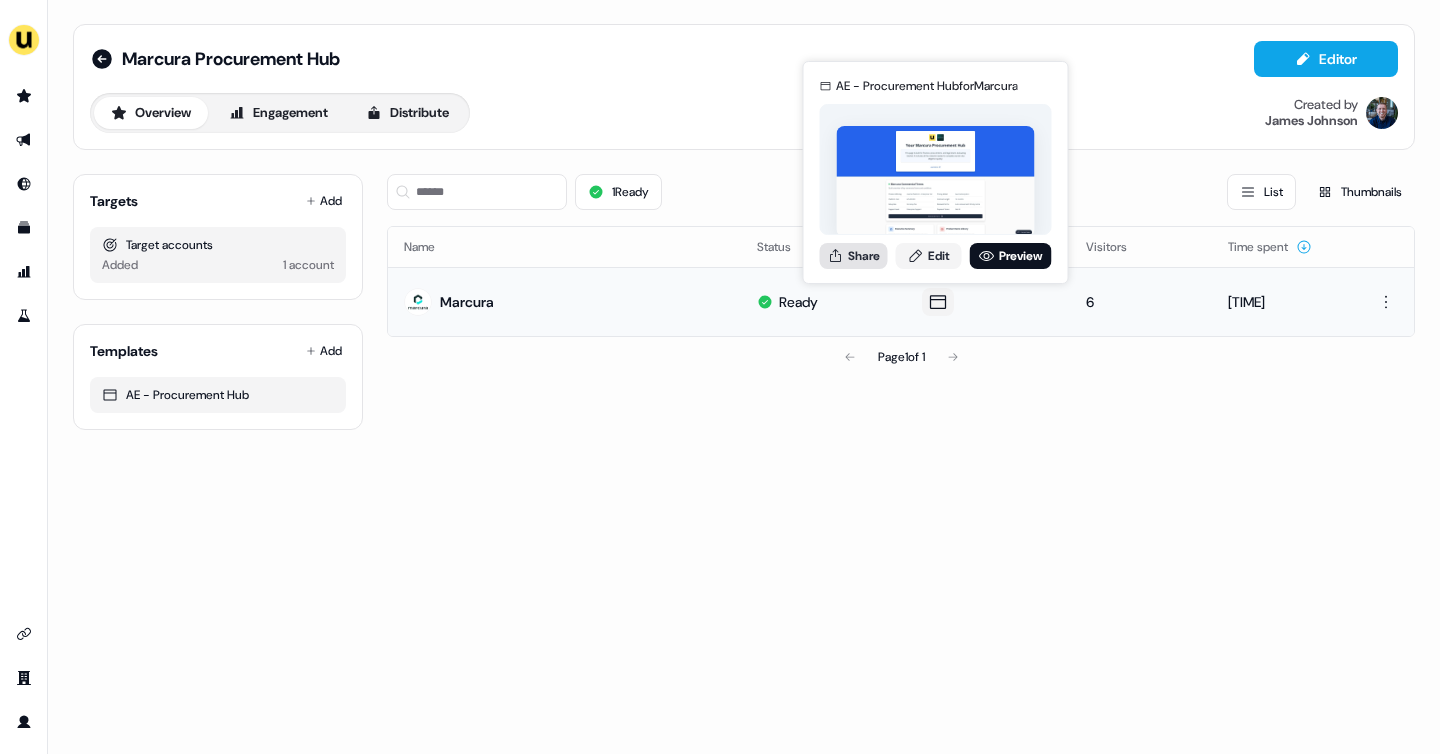 click on "Share" at bounding box center (854, 256) 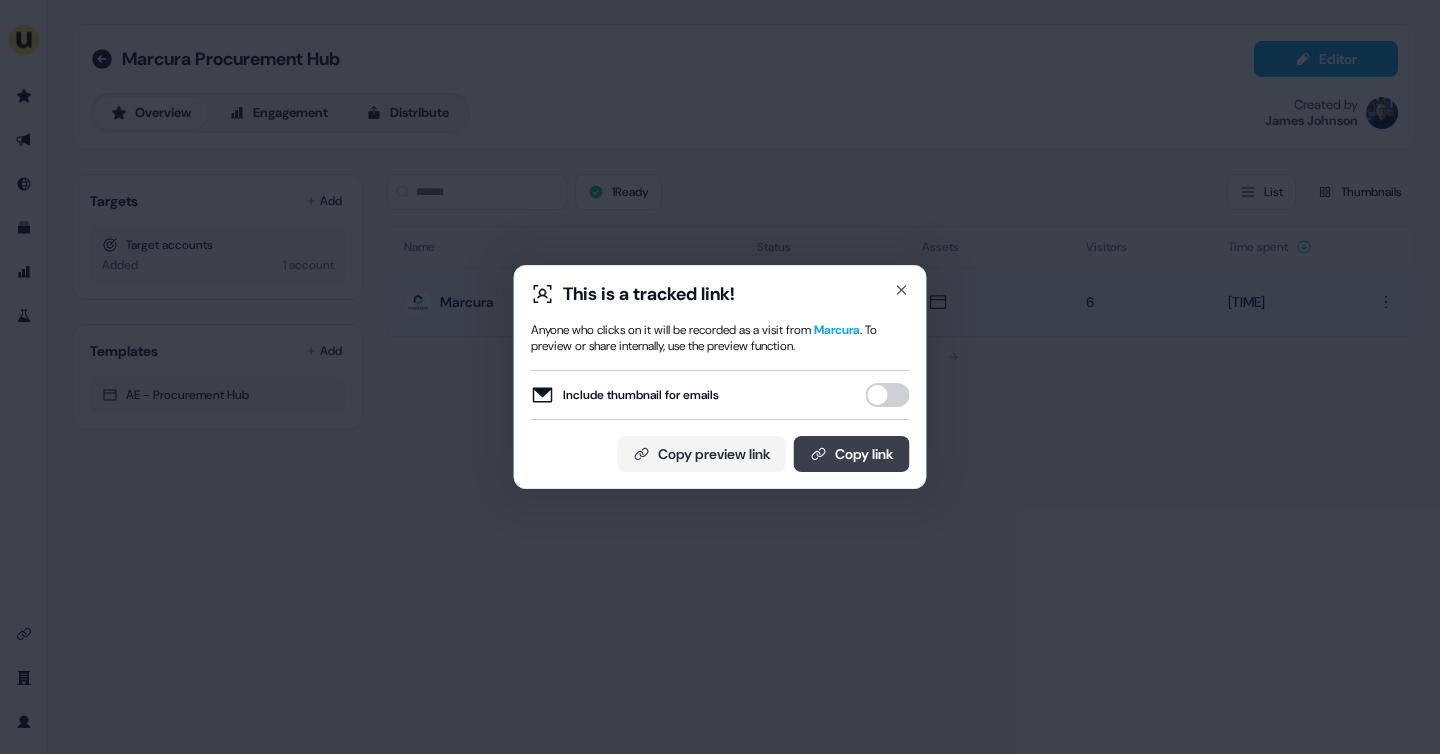 click on "Copy link" at bounding box center [852, 454] 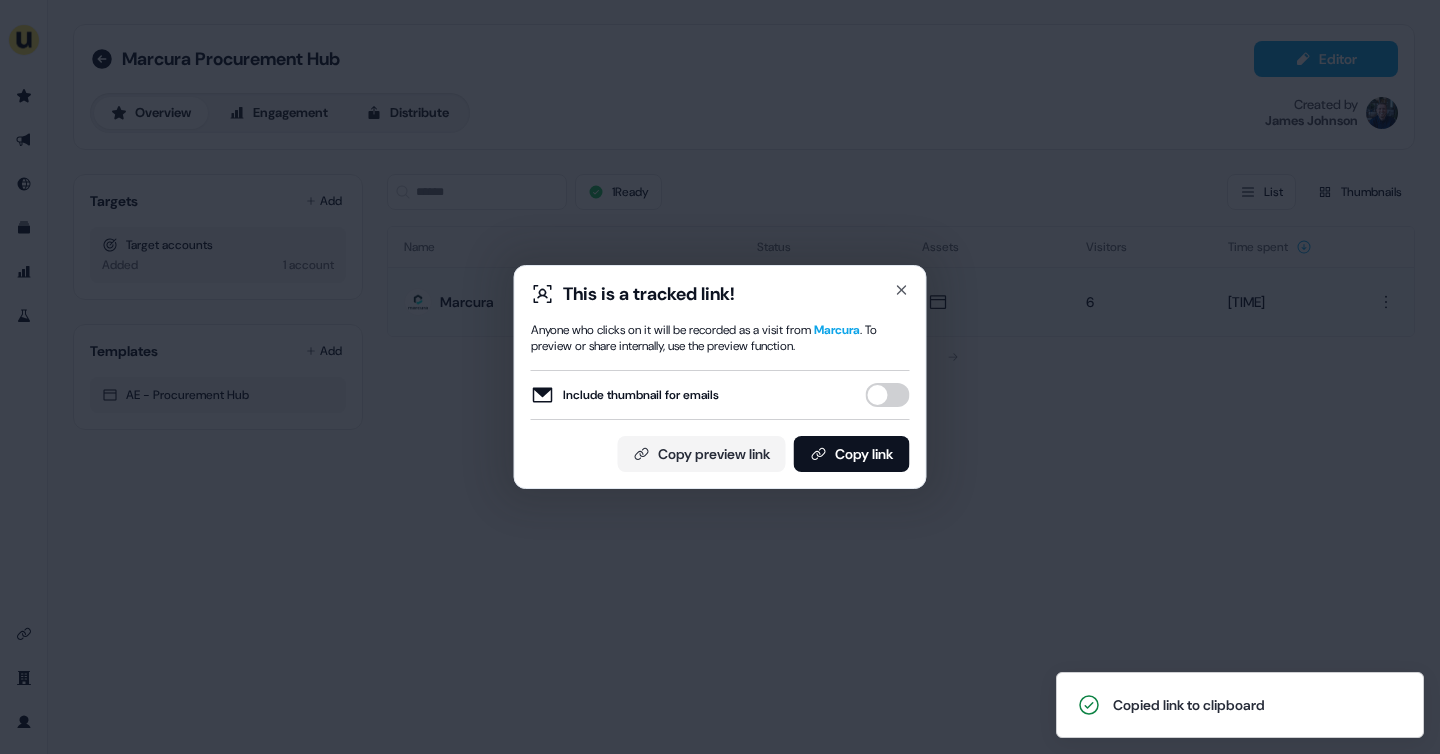 click on "This is a tracked link! Anyone who clicks on it will be recorded as a visit from   Marcura . To preview or share internally, use the preview function. Include thumbnail for emails Copy preview link Copy link Close" at bounding box center [720, 377] 